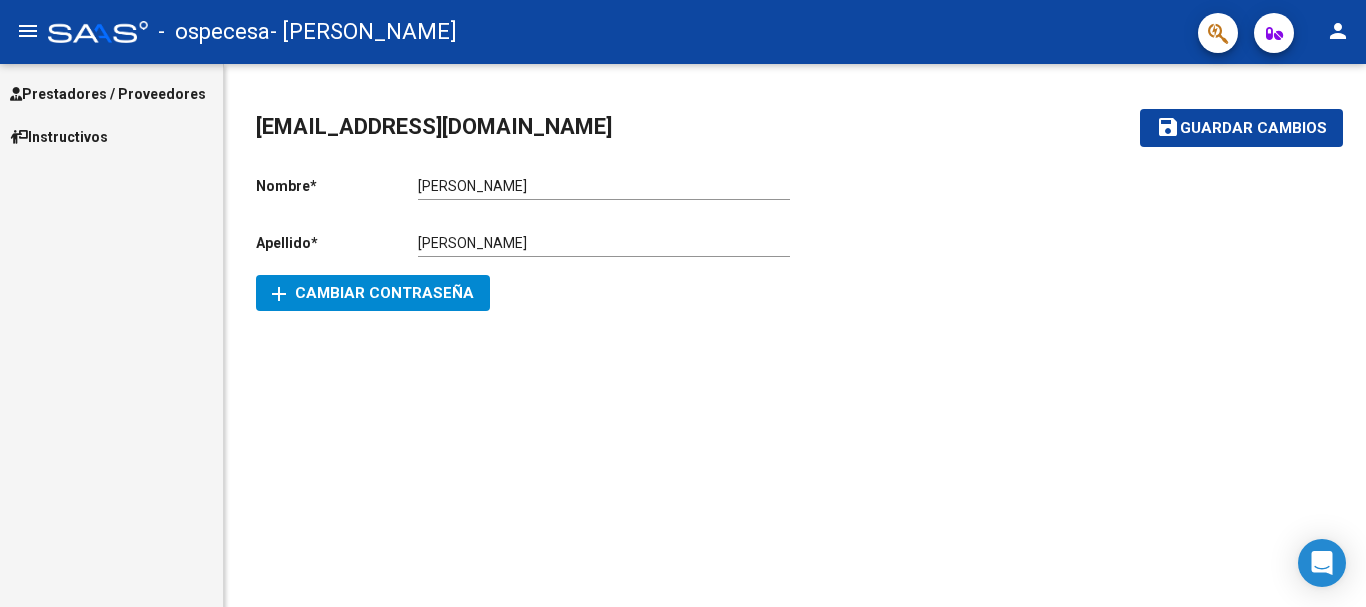 scroll, scrollTop: 0, scrollLeft: 0, axis: both 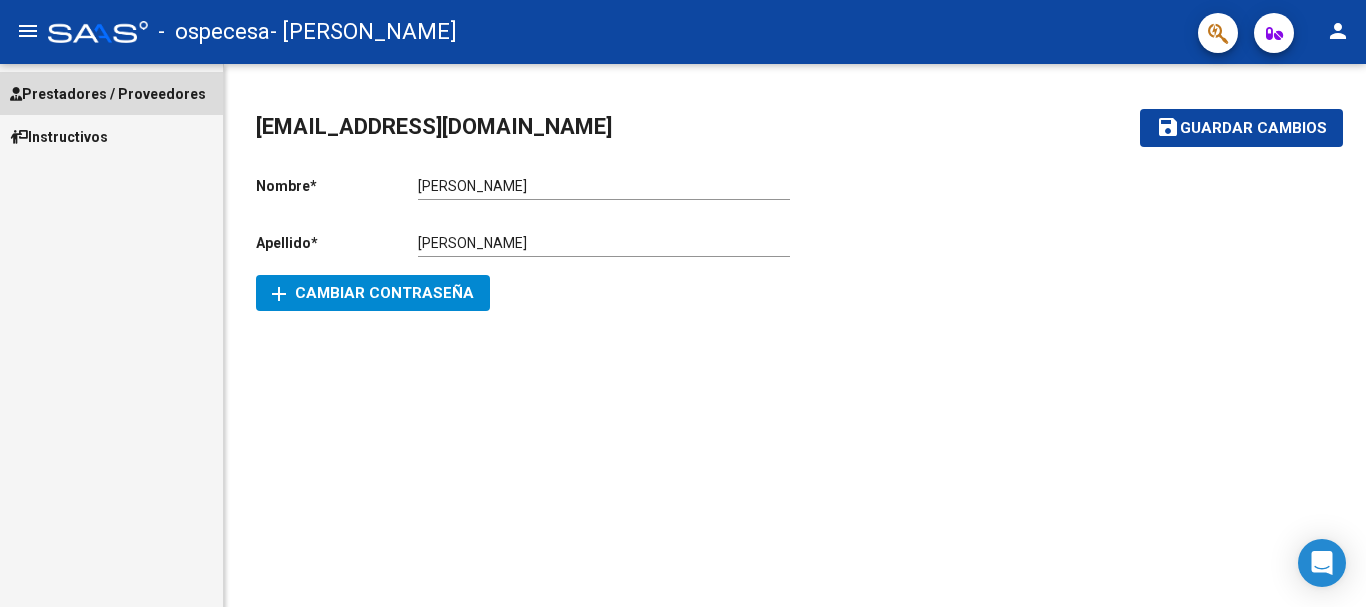 click on "Prestadores / Proveedores" at bounding box center [108, 94] 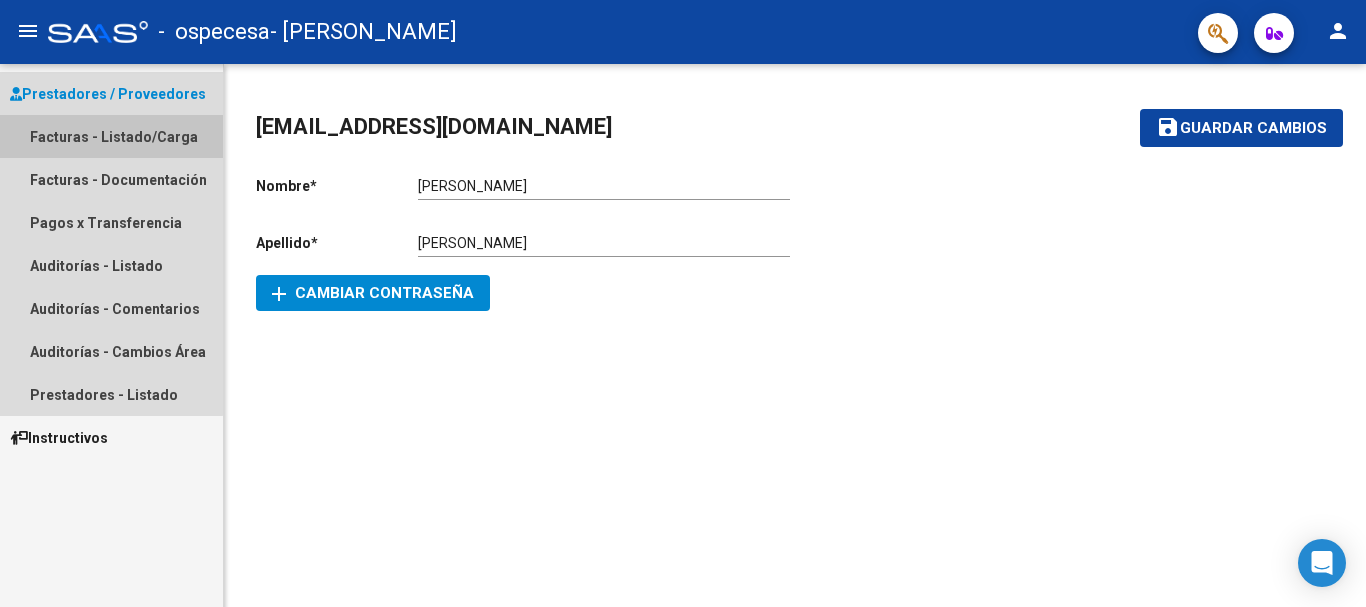 click on "Facturas - Listado/Carga" at bounding box center [111, 136] 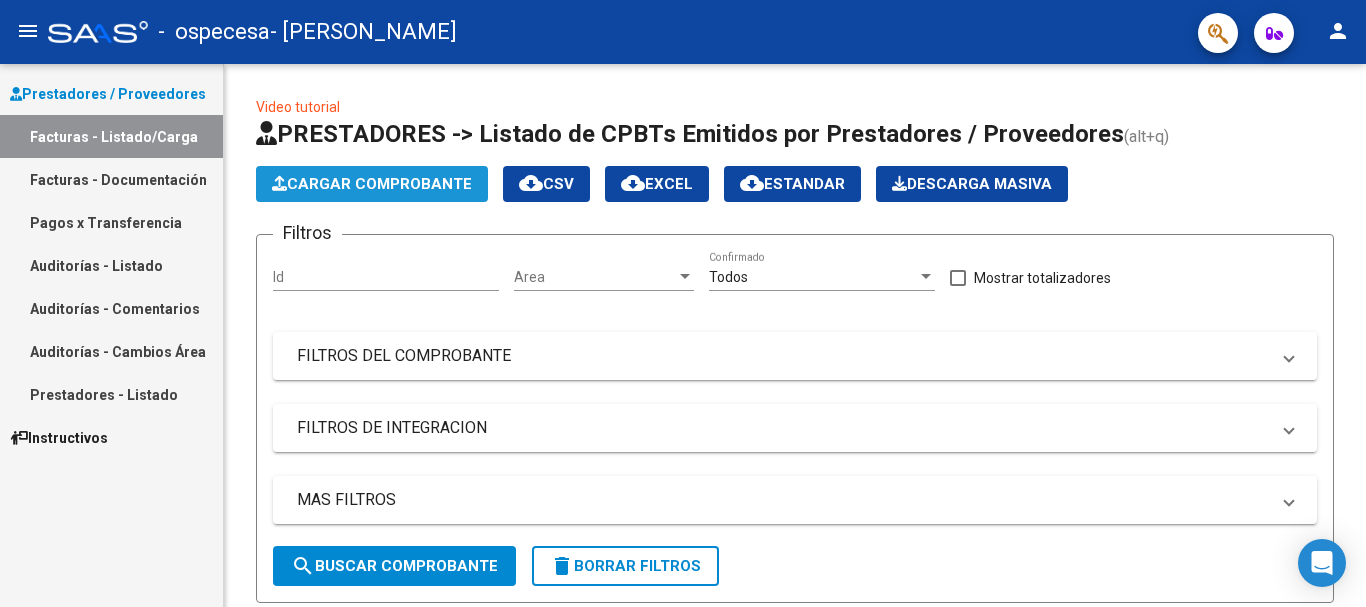 click on "Cargar Comprobante" 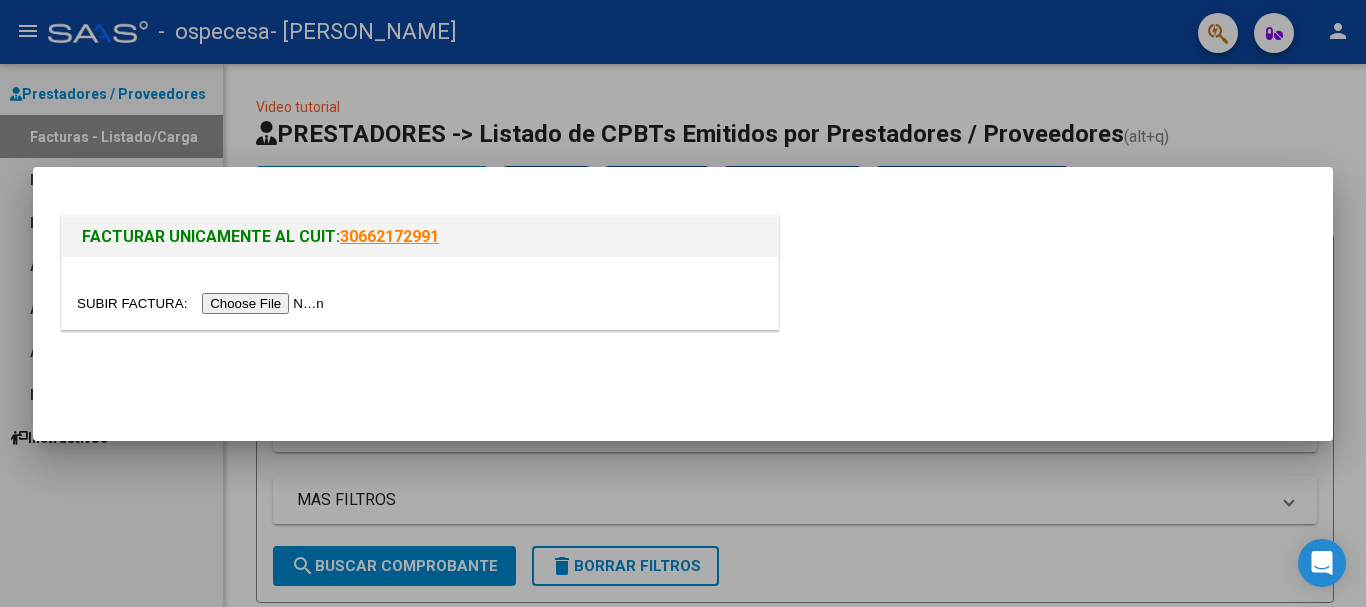 click at bounding box center (203, 303) 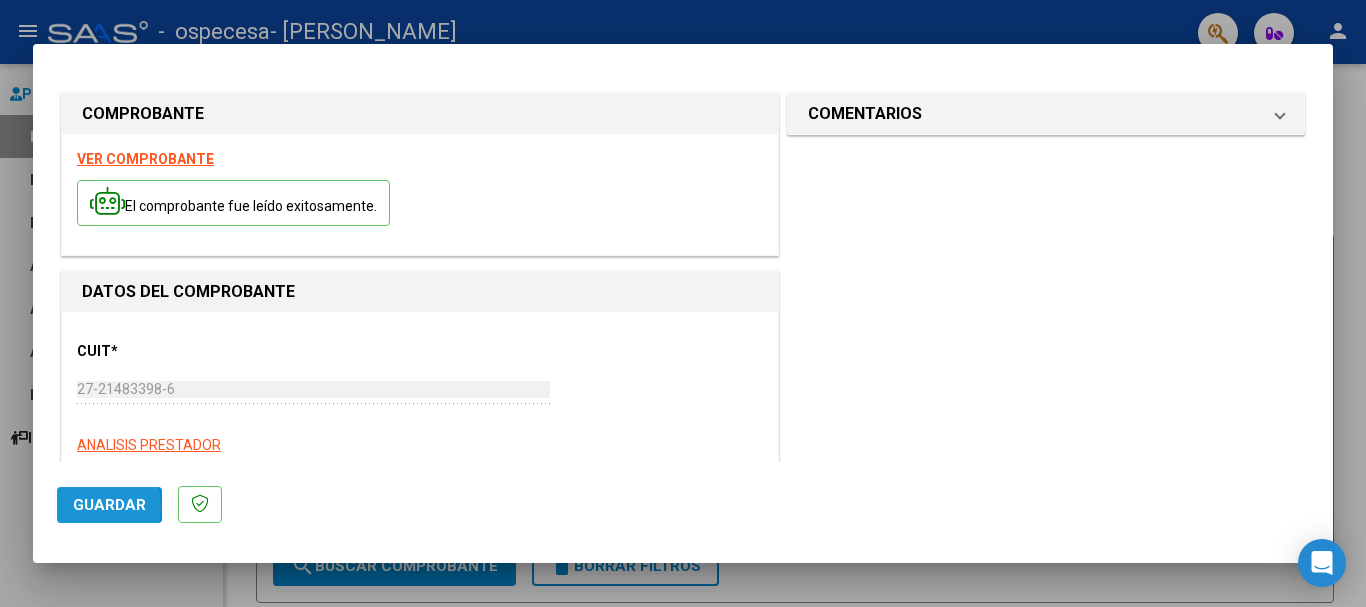 click on "Guardar" 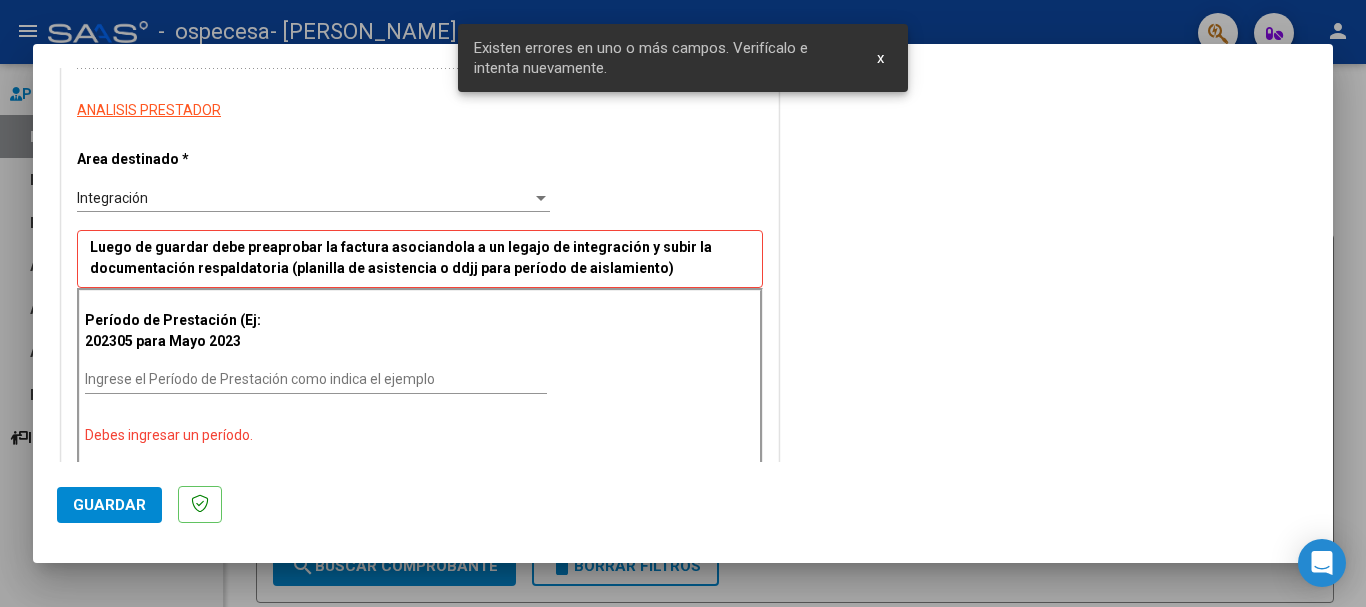 scroll, scrollTop: 430, scrollLeft: 0, axis: vertical 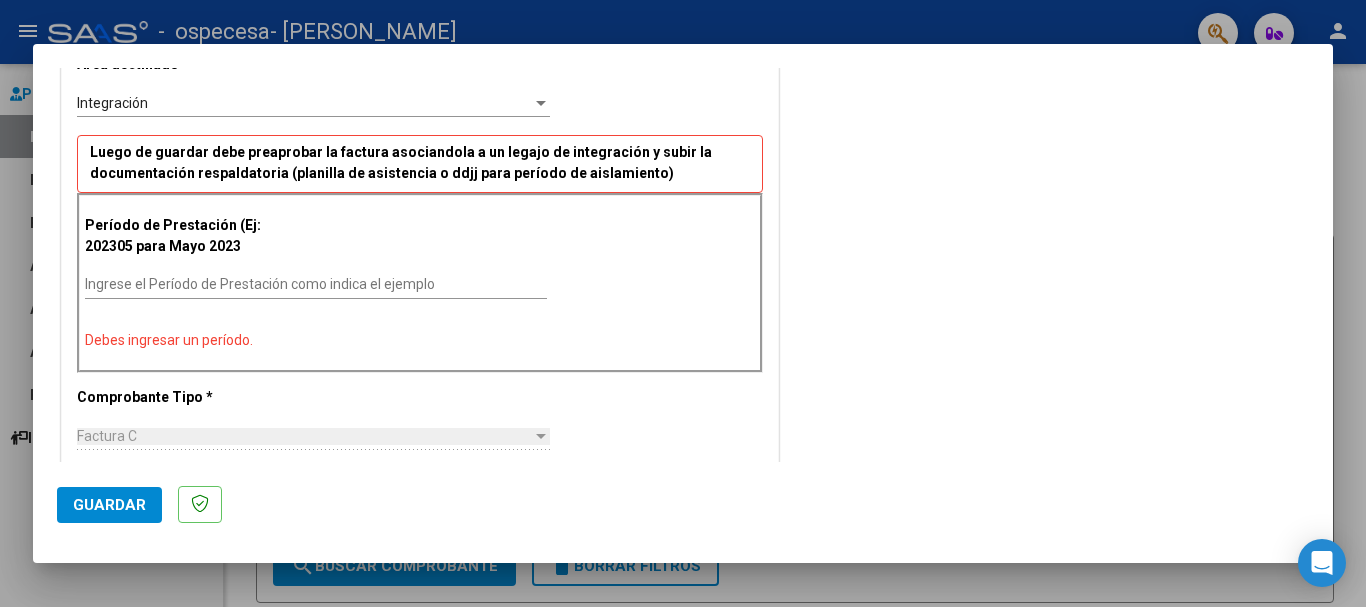 click on "Ingrese el Período de Prestación como indica el ejemplo" at bounding box center (316, 284) 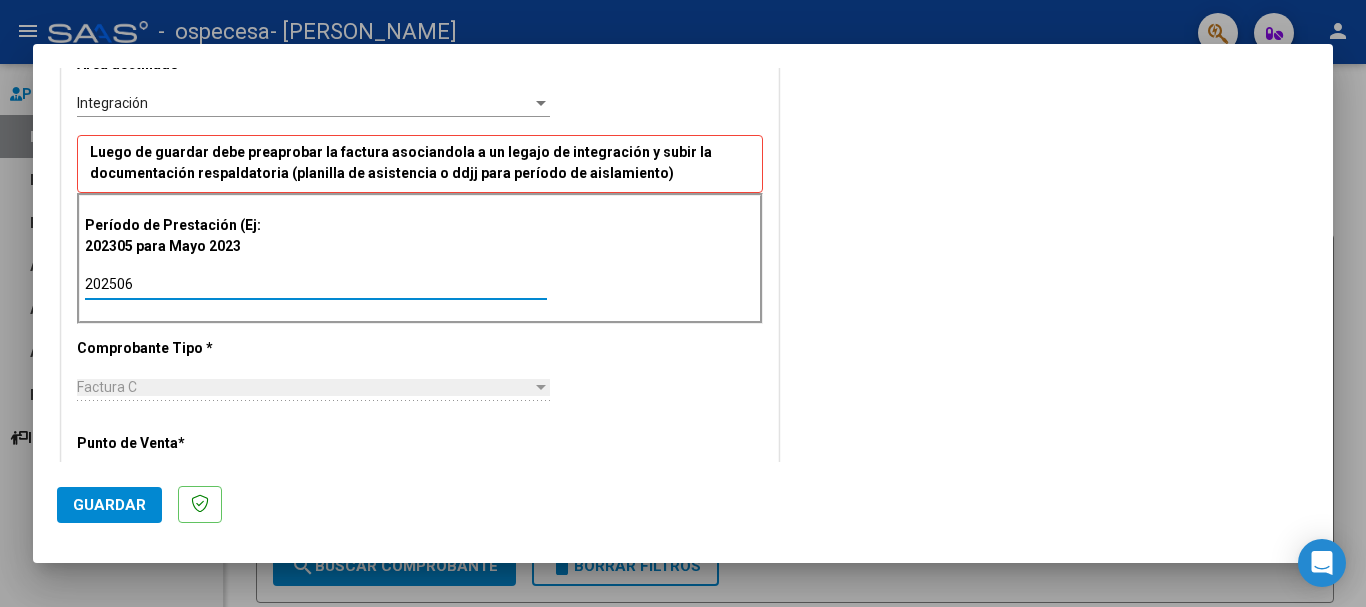 type on "202506" 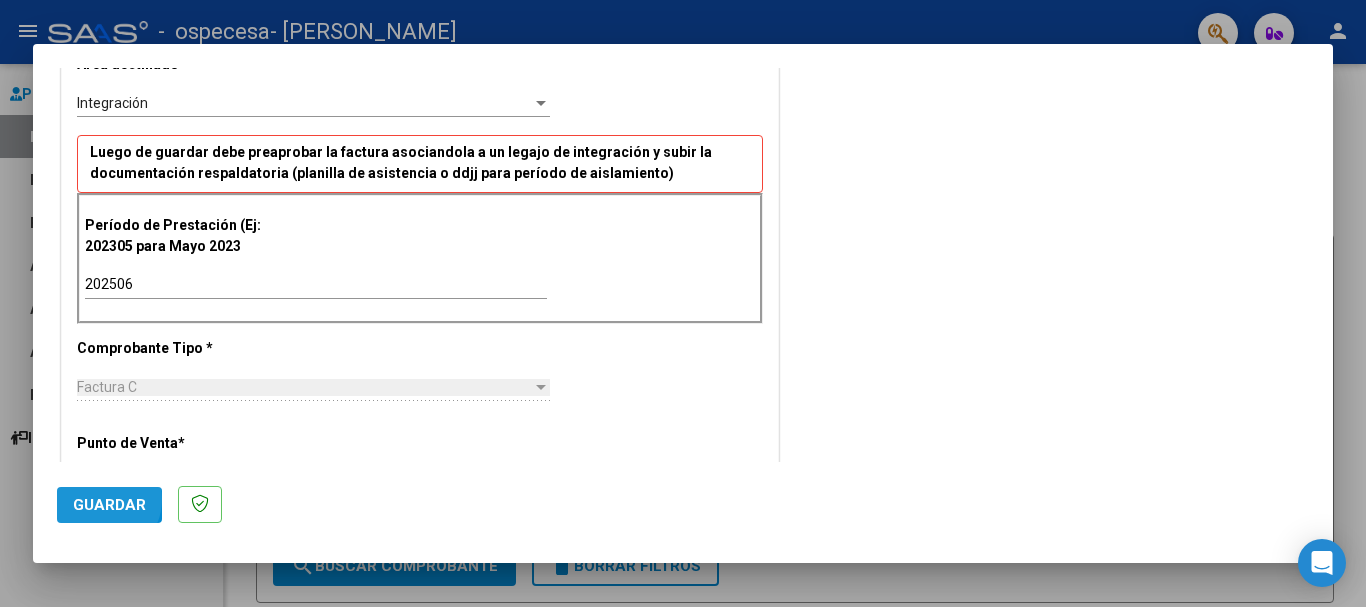 click on "Guardar" 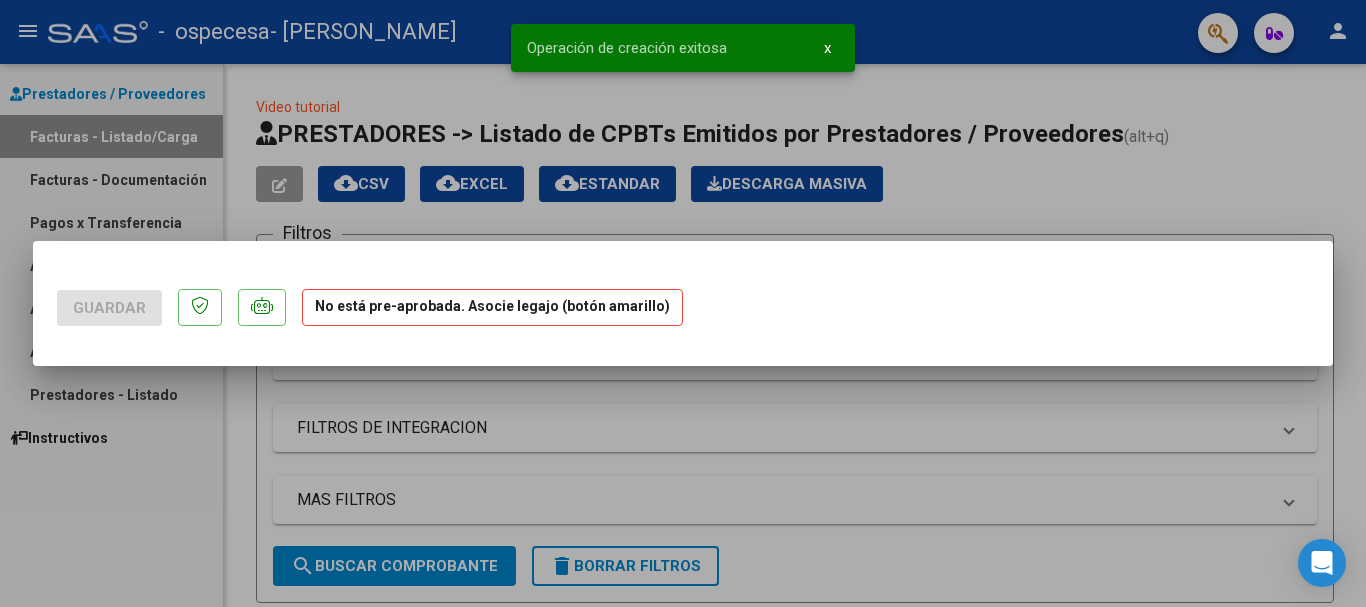 scroll, scrollTop: 0, scrollLeft: 0, axis: both 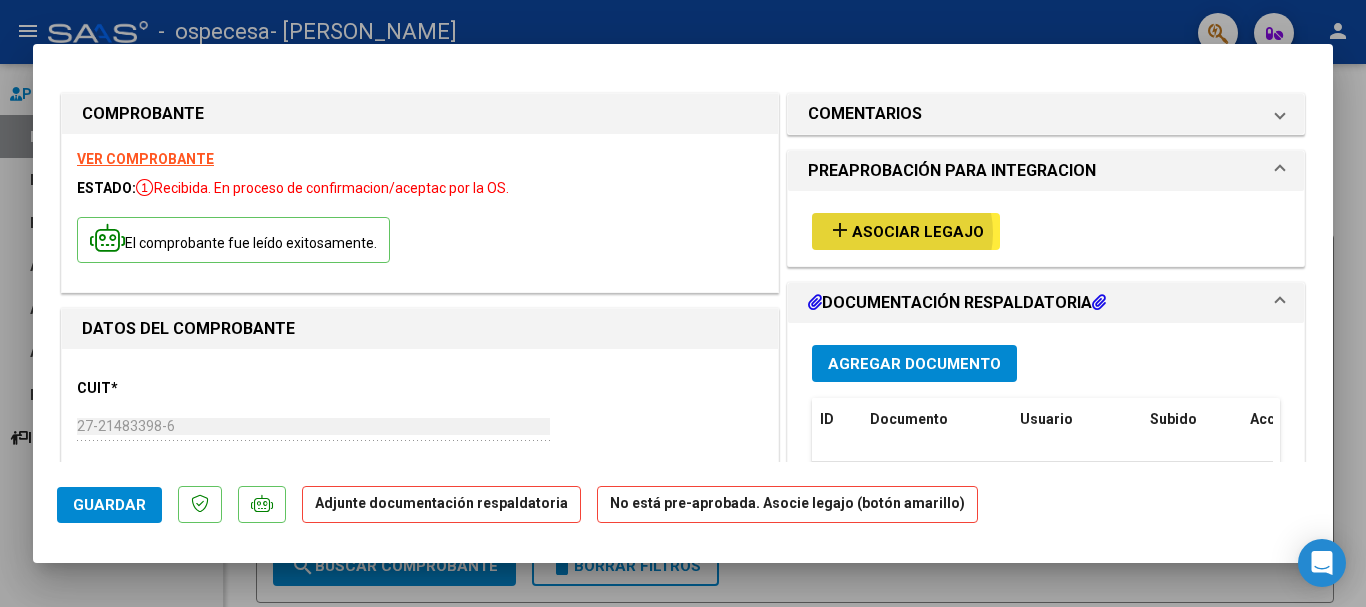 click on "Asociar Legajo" at bounding box center (918, 232) 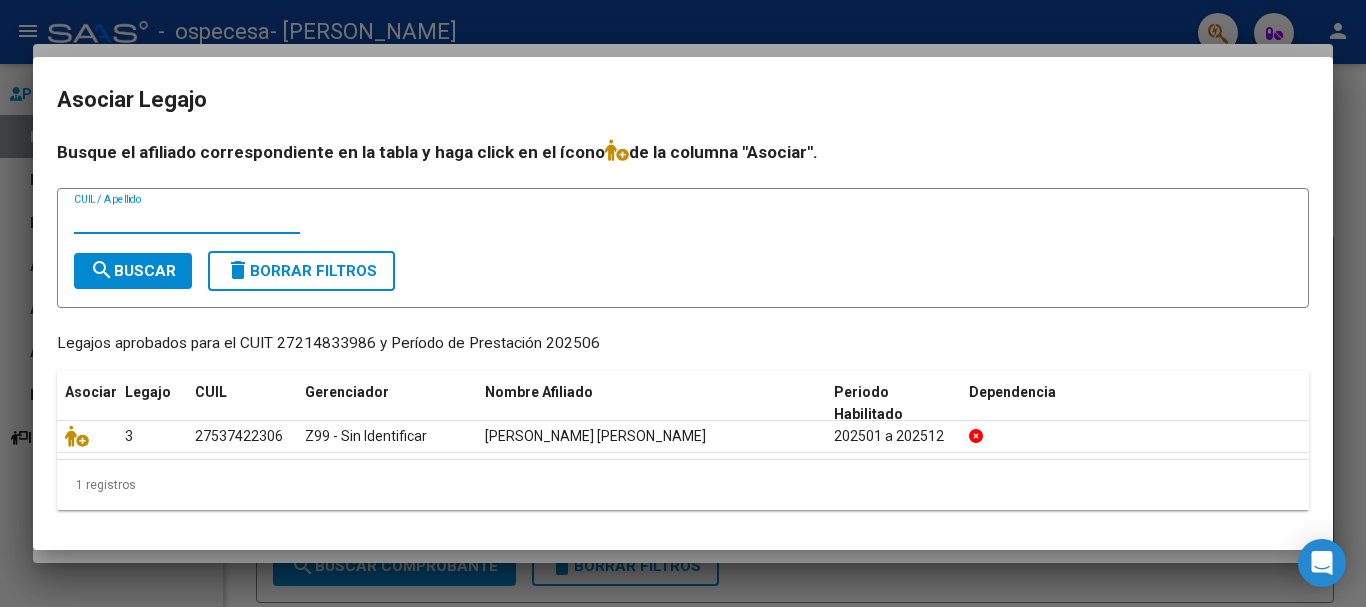 click on "CUIL / Apellido" at bounding box center [187, 219] 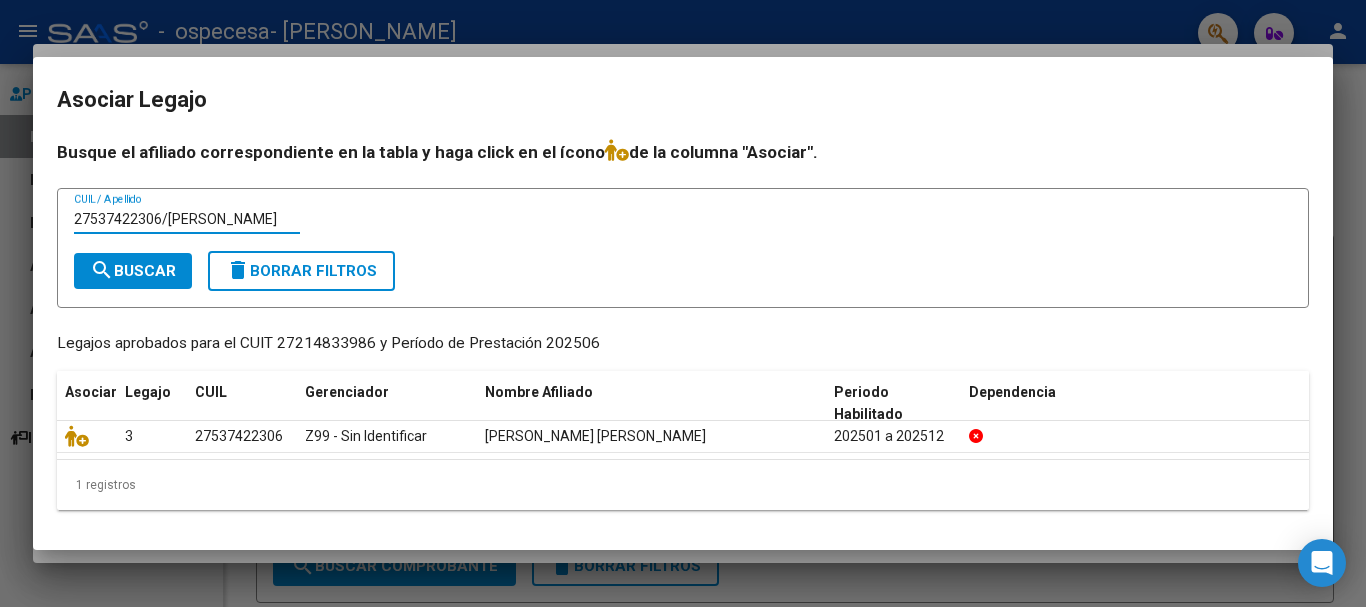 type on "27537422306/[PERSON_NAME]" 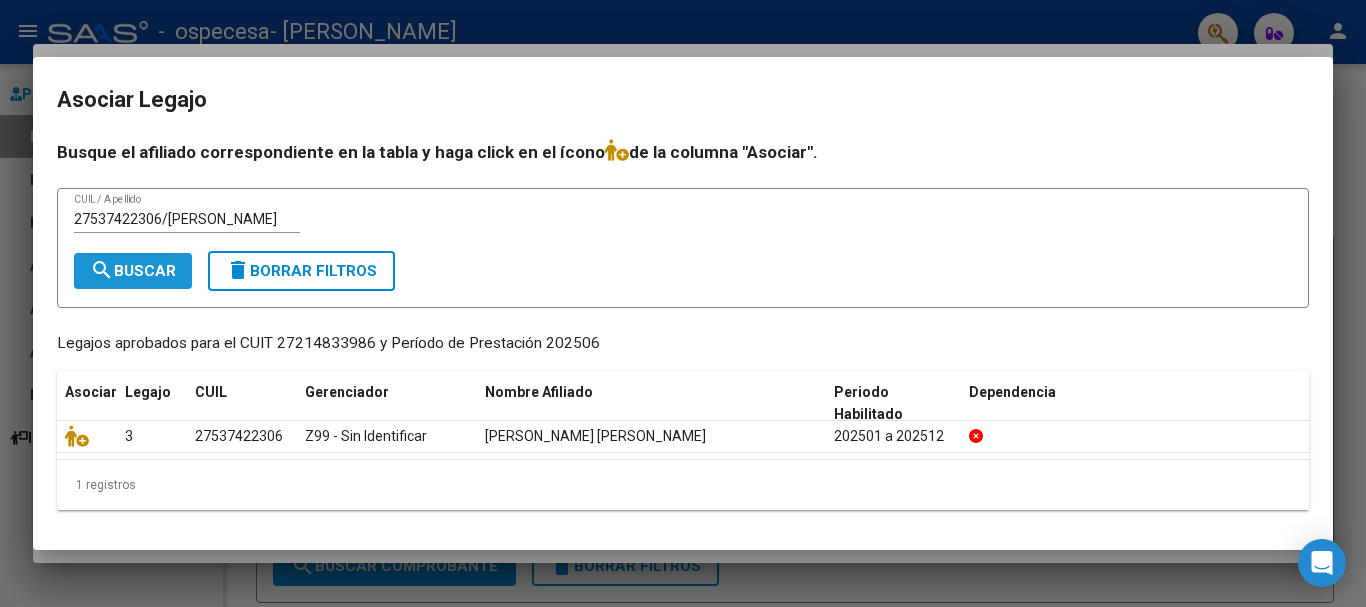 click on "search  Buscar" at bounding box center (133, 271) 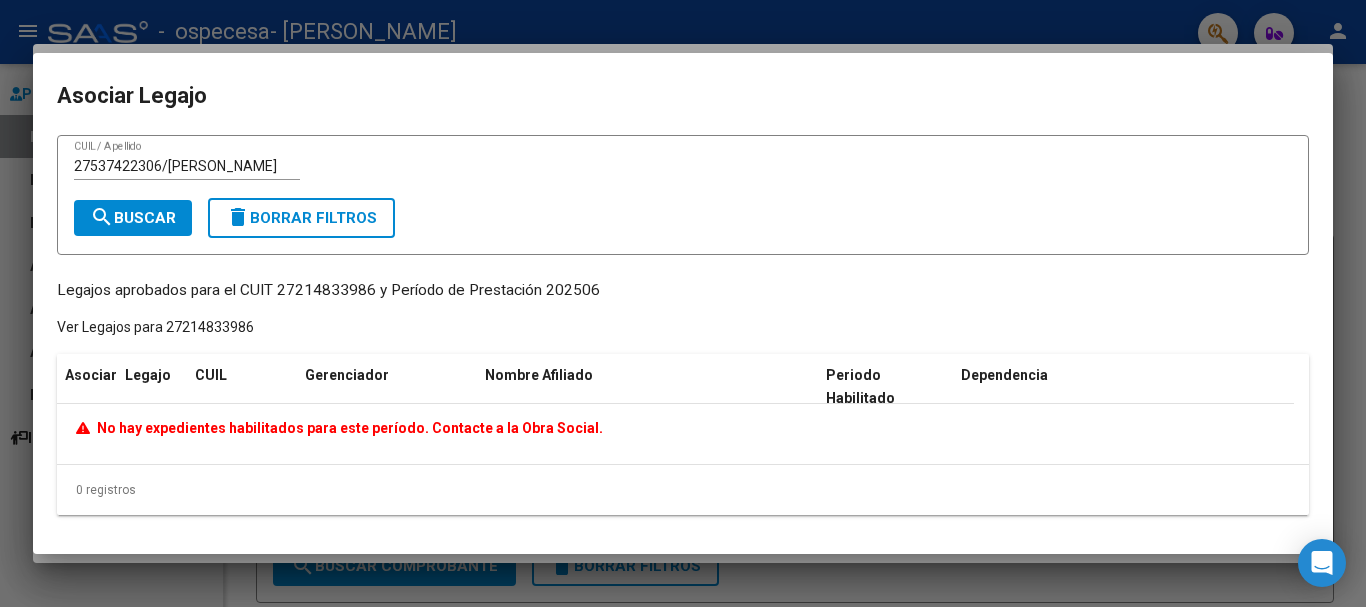 scroll, scrollTop: 1, scrollLeft: 0, axis: vertical 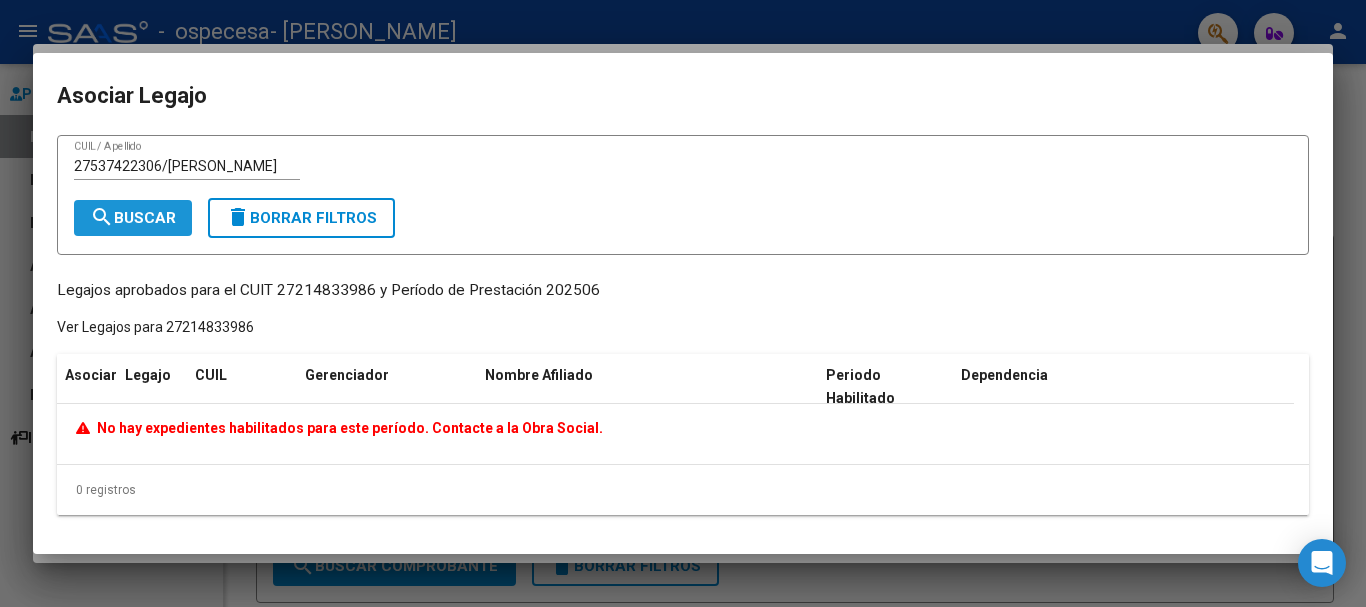 click on "search  Buscar" at bounding box center (133, 218) 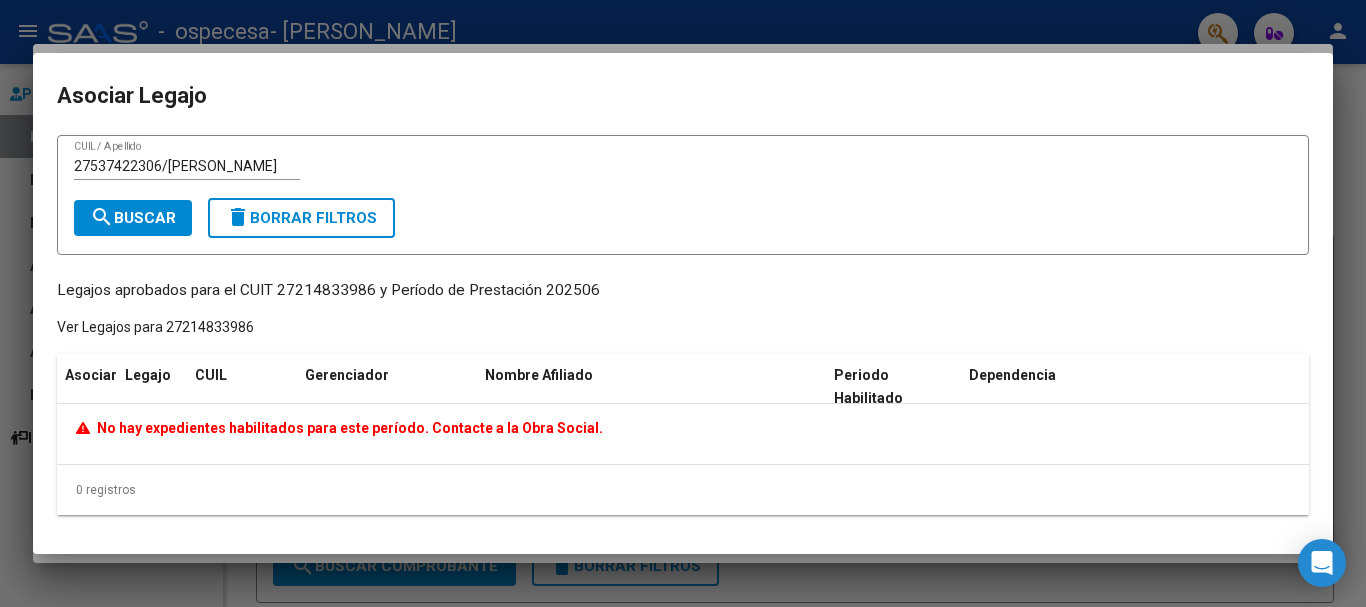 click on "No hay expedientes habilitados para este período. Contacte a la Obra Social." 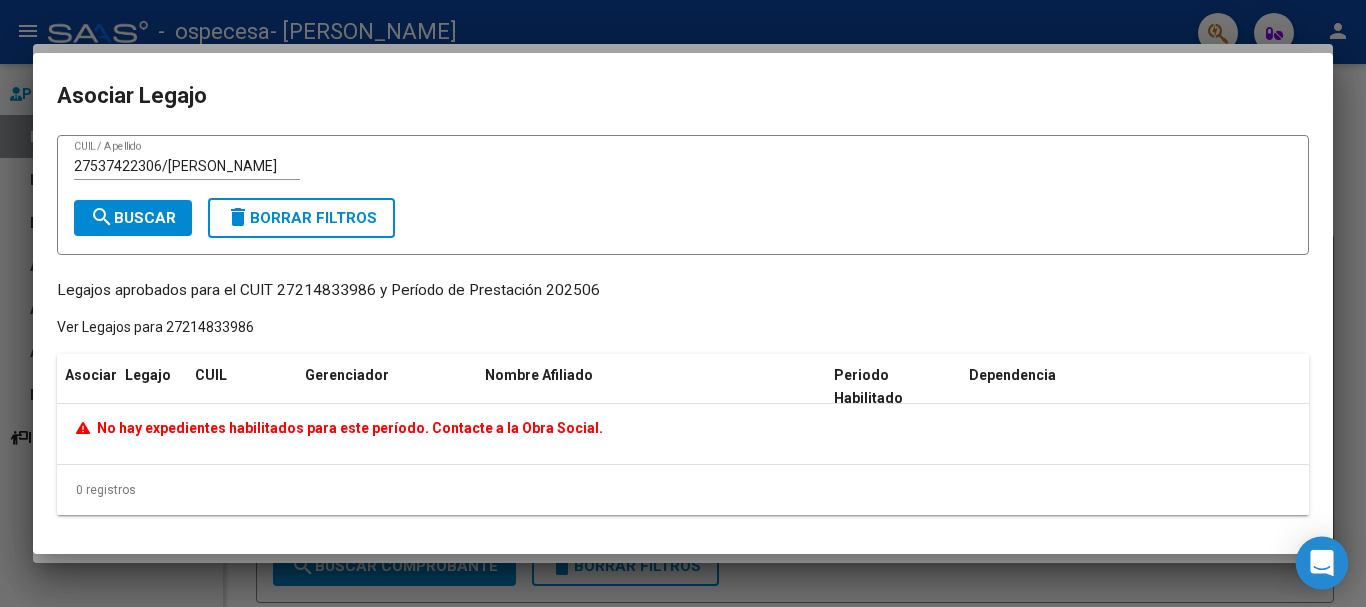 click 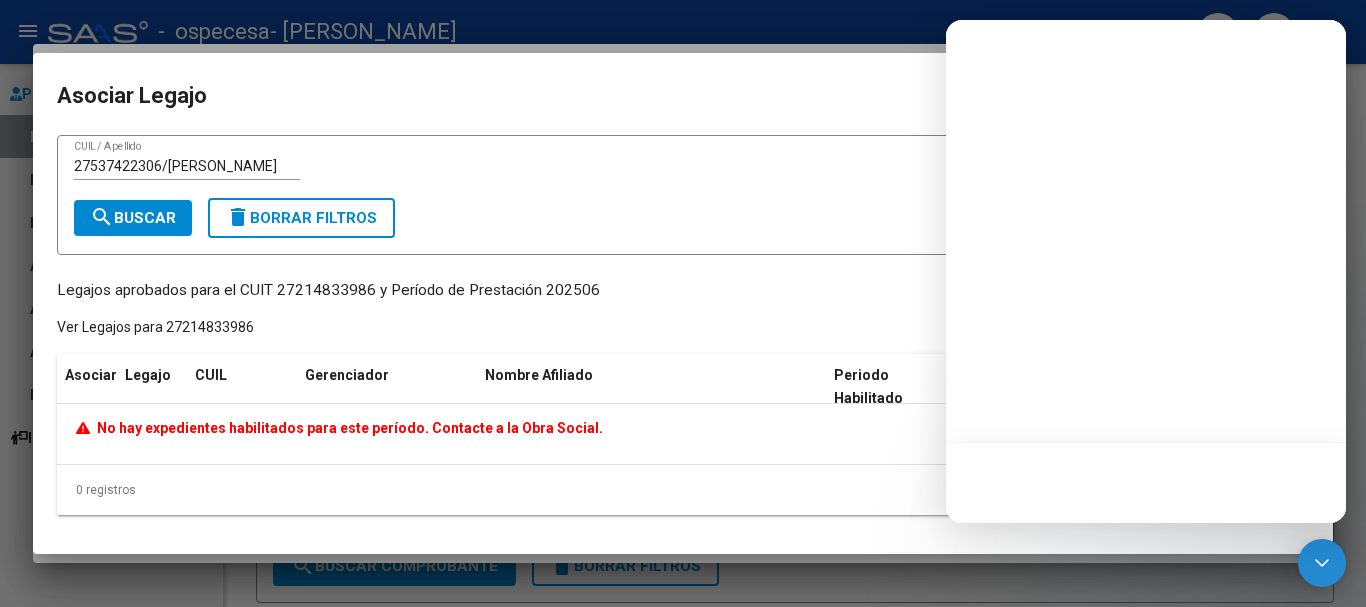 click at bounding box center [1146, 271] 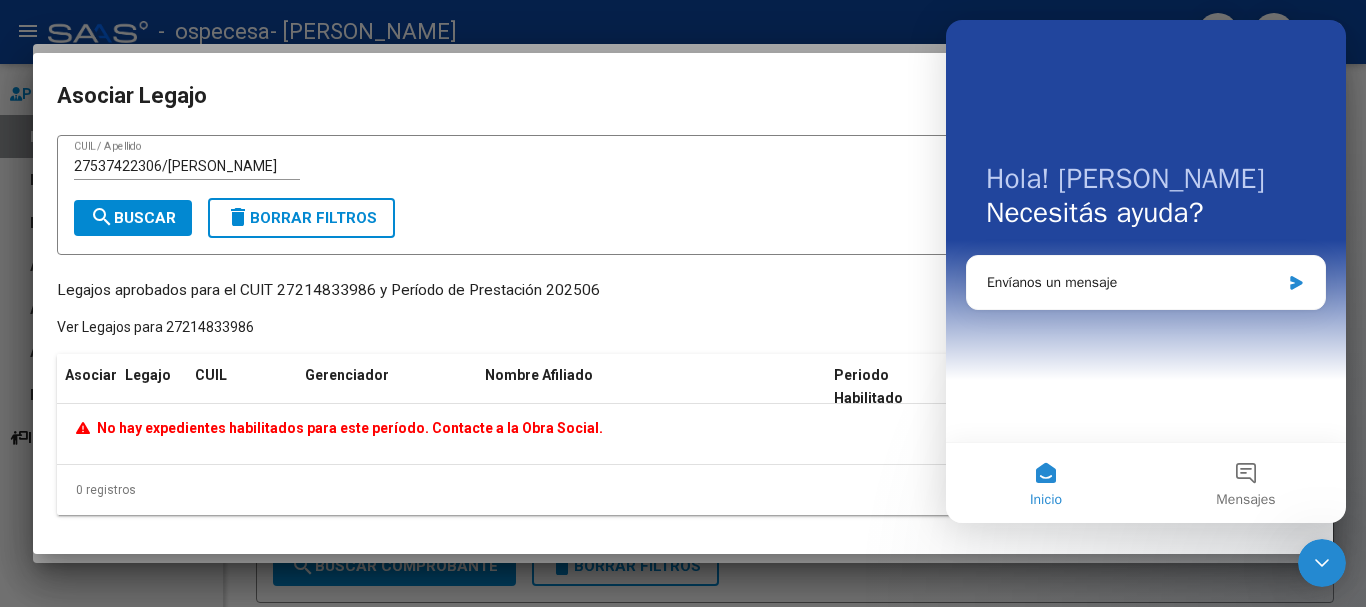 scroll, scrollTop: 0, scrollLeft: 0, axis: both 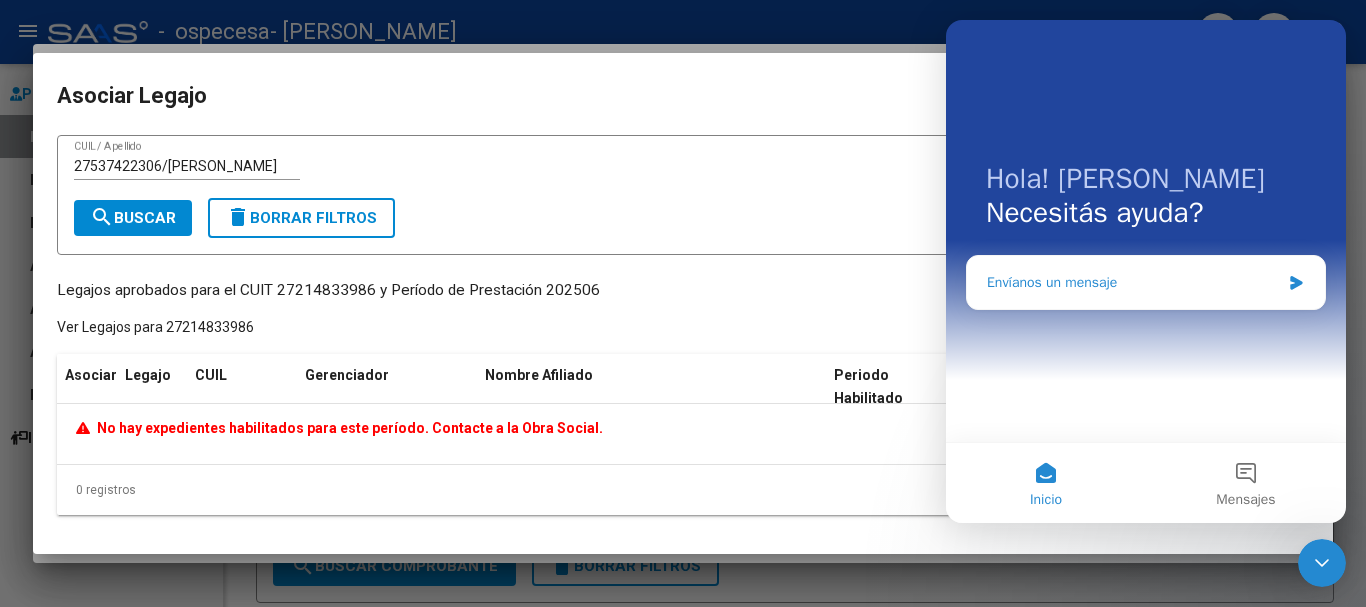 click on "Envíanos un mensaje" at bounding box center [1146, 282] 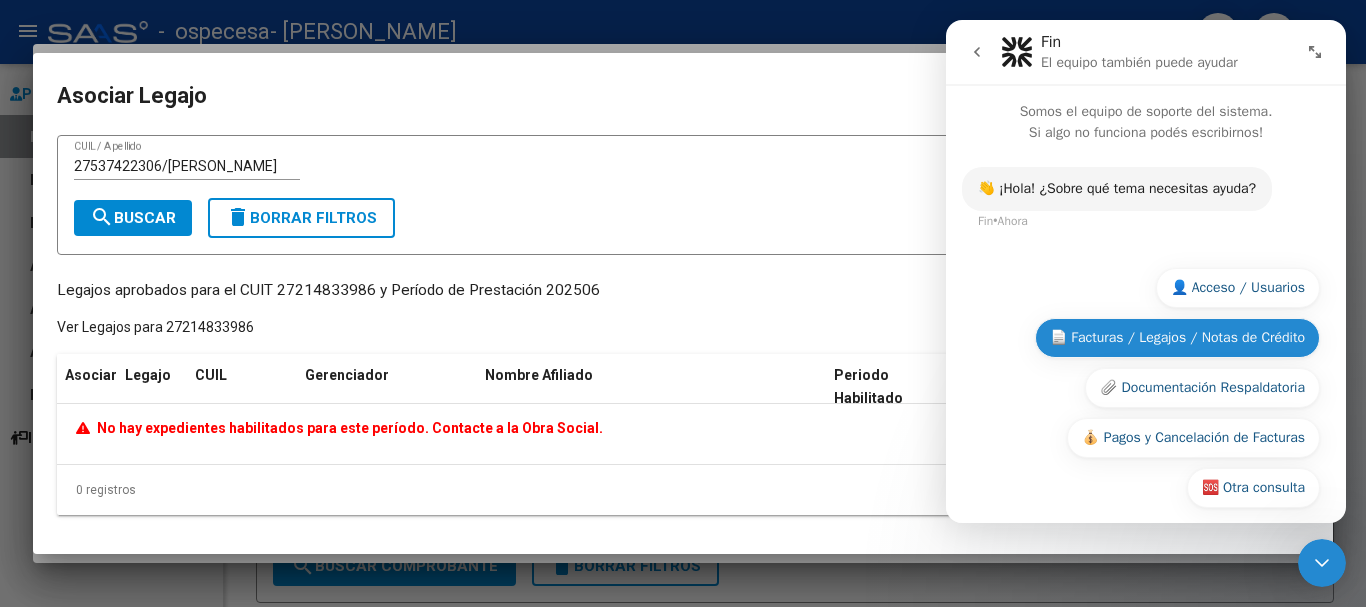click on "📄 Facturas / Legajos / Notas de Crédito" at bounding box center [1177, 338] 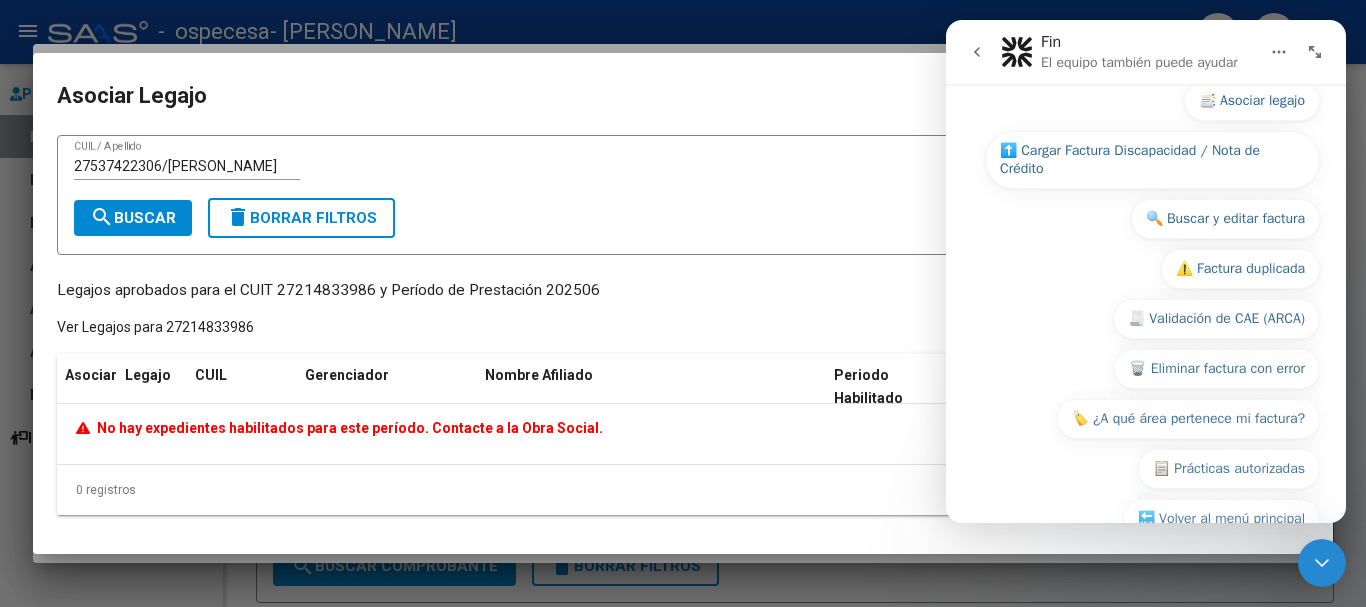 scroll, scrollTop: 394, scrollLeft: 0, axis: vertical 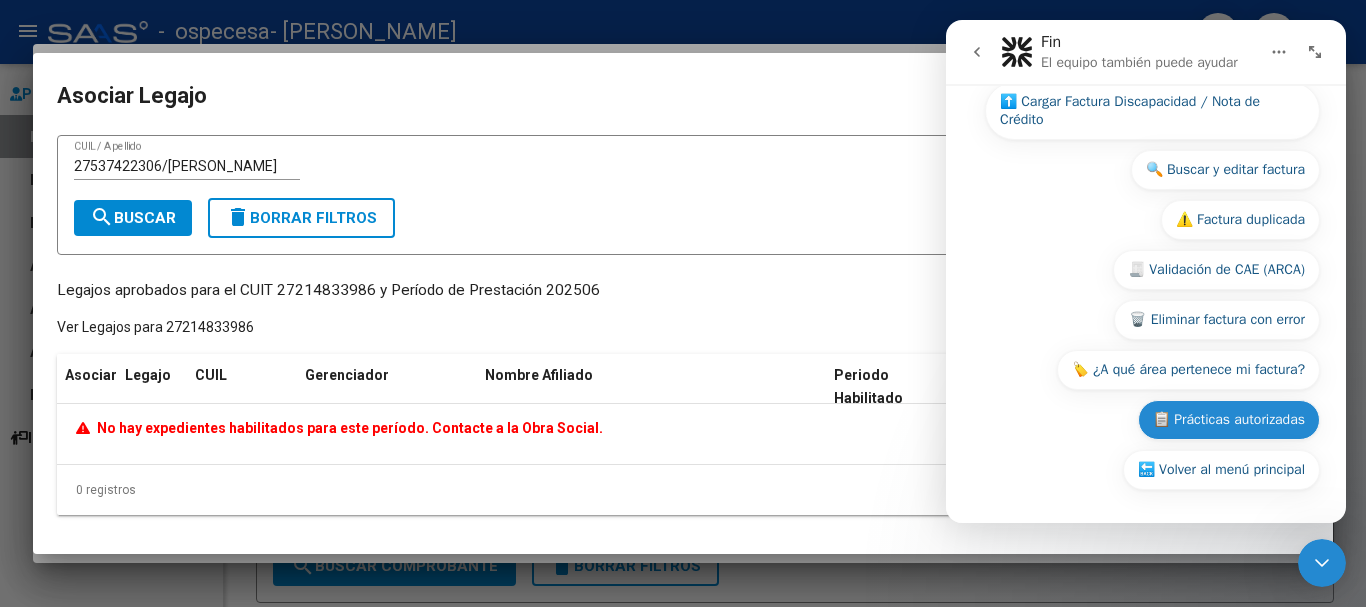 click on "📋 Prácticas autorizadas" at bounding box center (1229, 420) 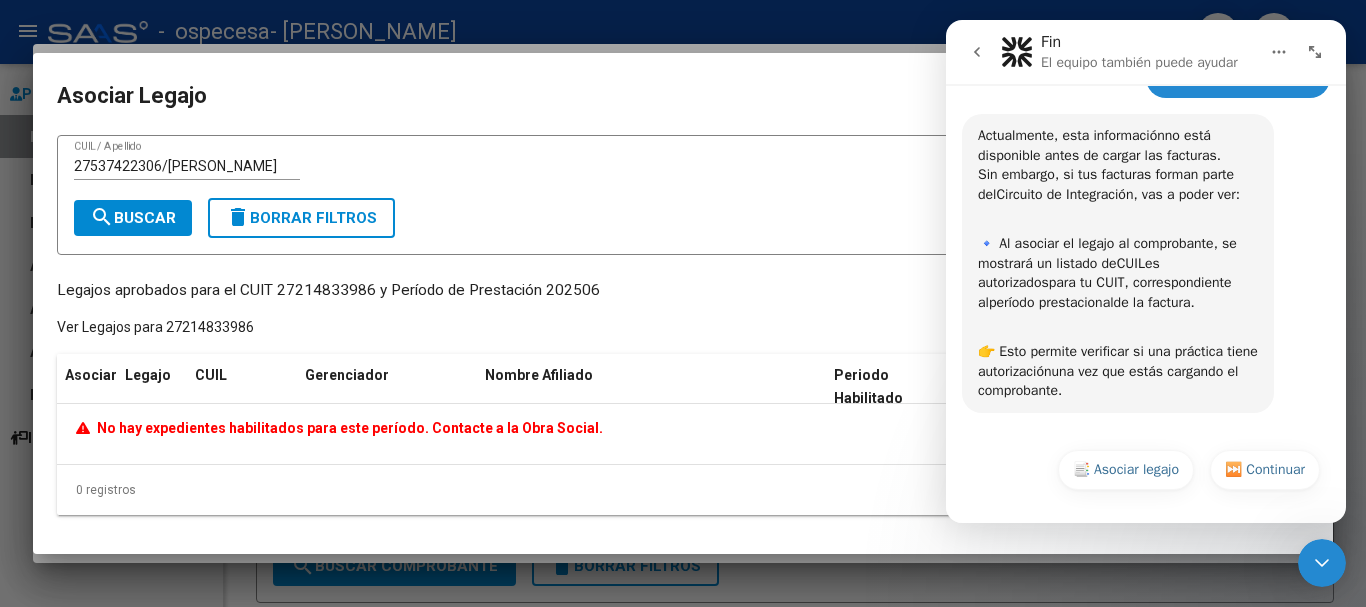 scroll, scrollTop: 352, scrollLeft: 0, axis: vertical 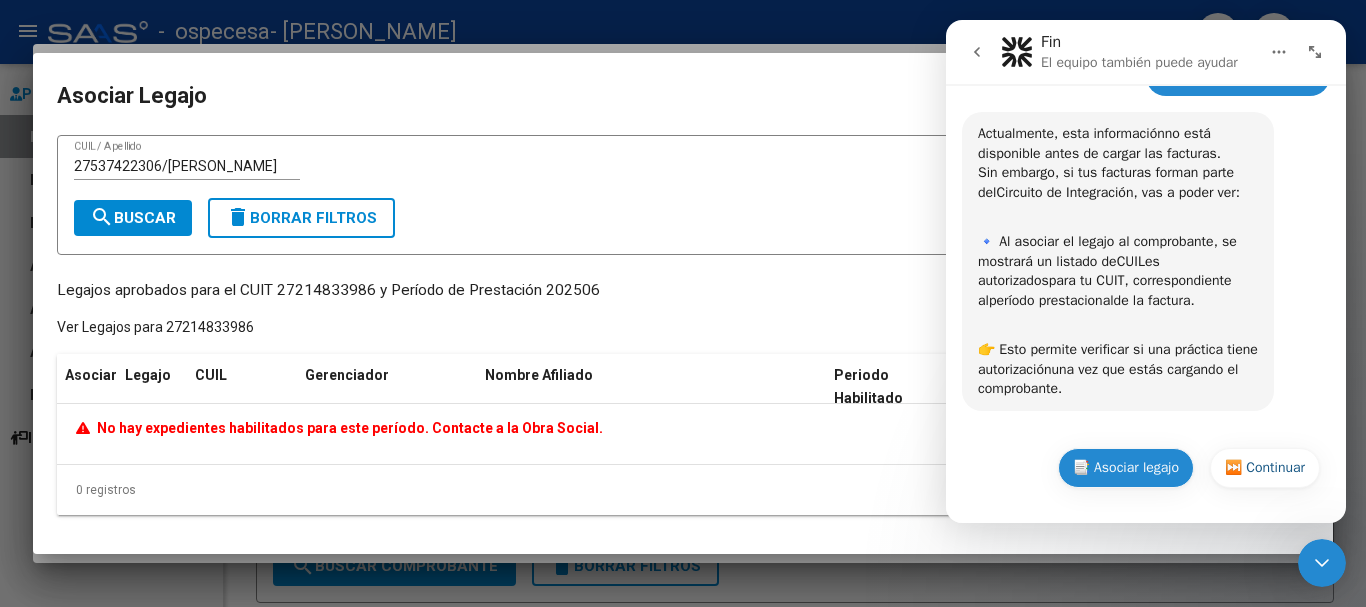 click on "📑 Asociar legajo" at bounding box center [1126, 468] 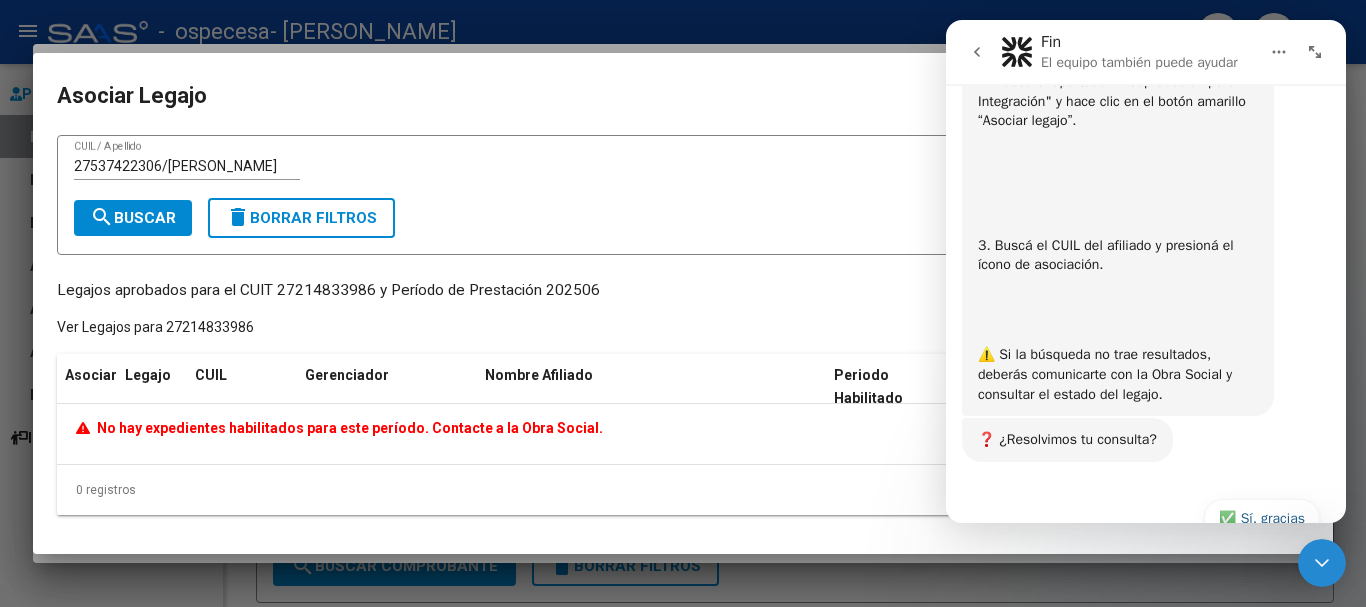 scroll, scrollTop: 1150, scrollLeft: 0, axis: vertical 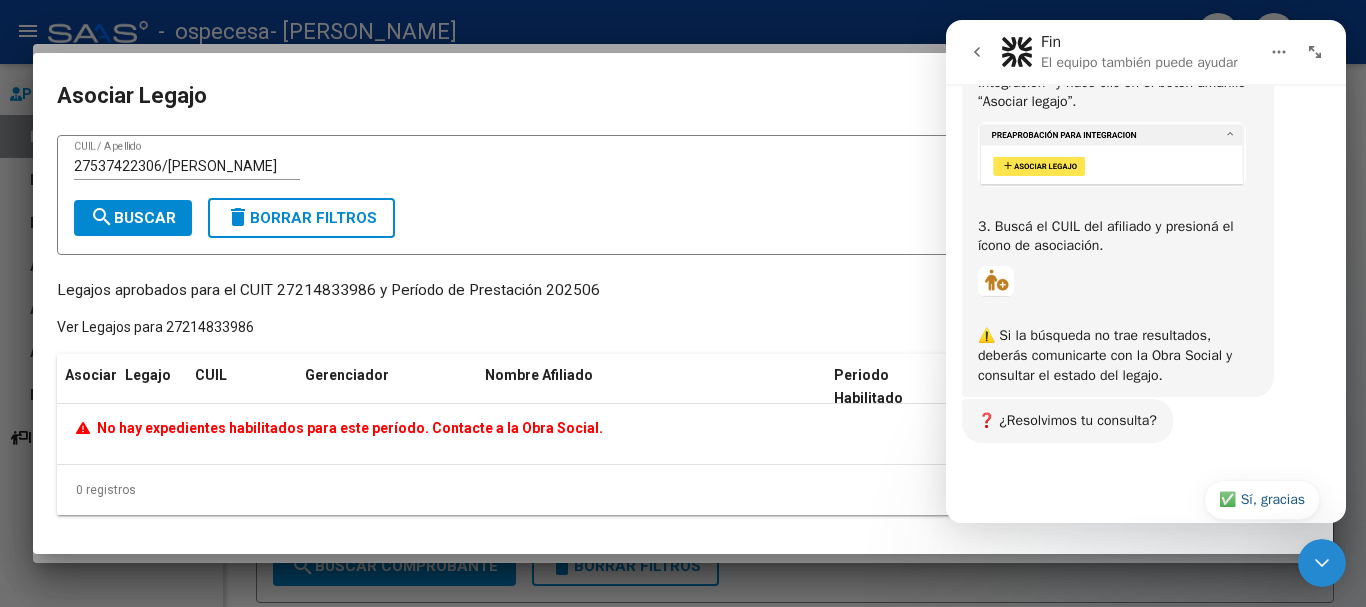 click 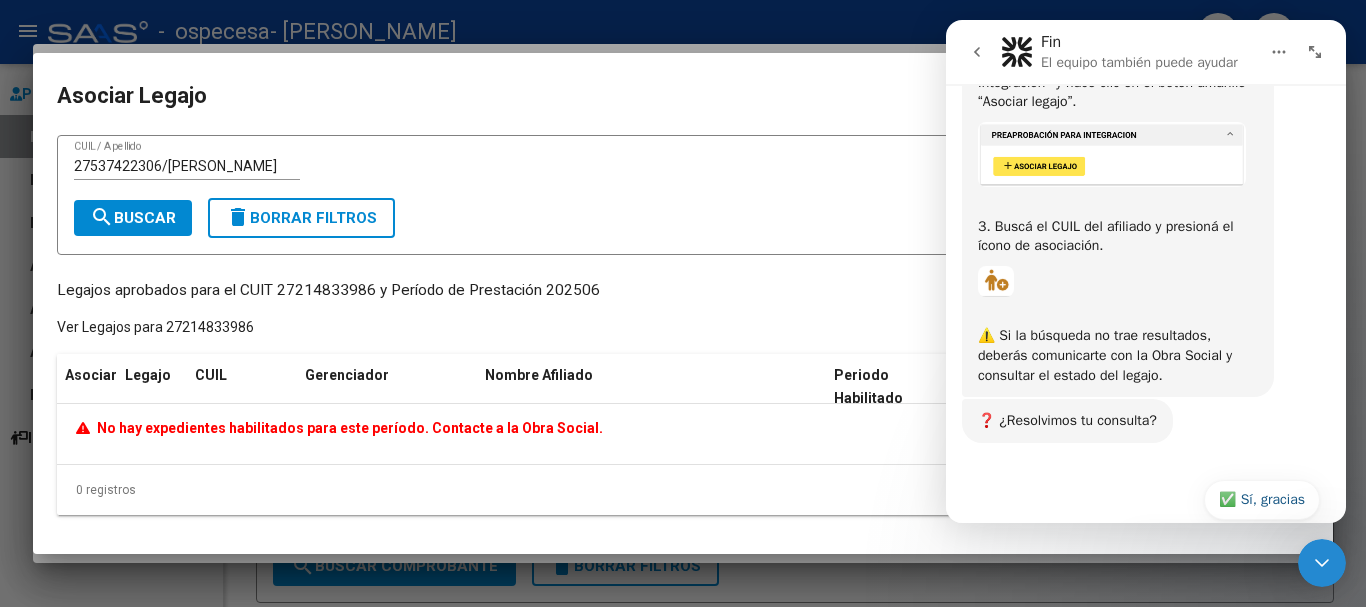 scroll, scrollTop: 0, scrollLeft: 0, axis: both 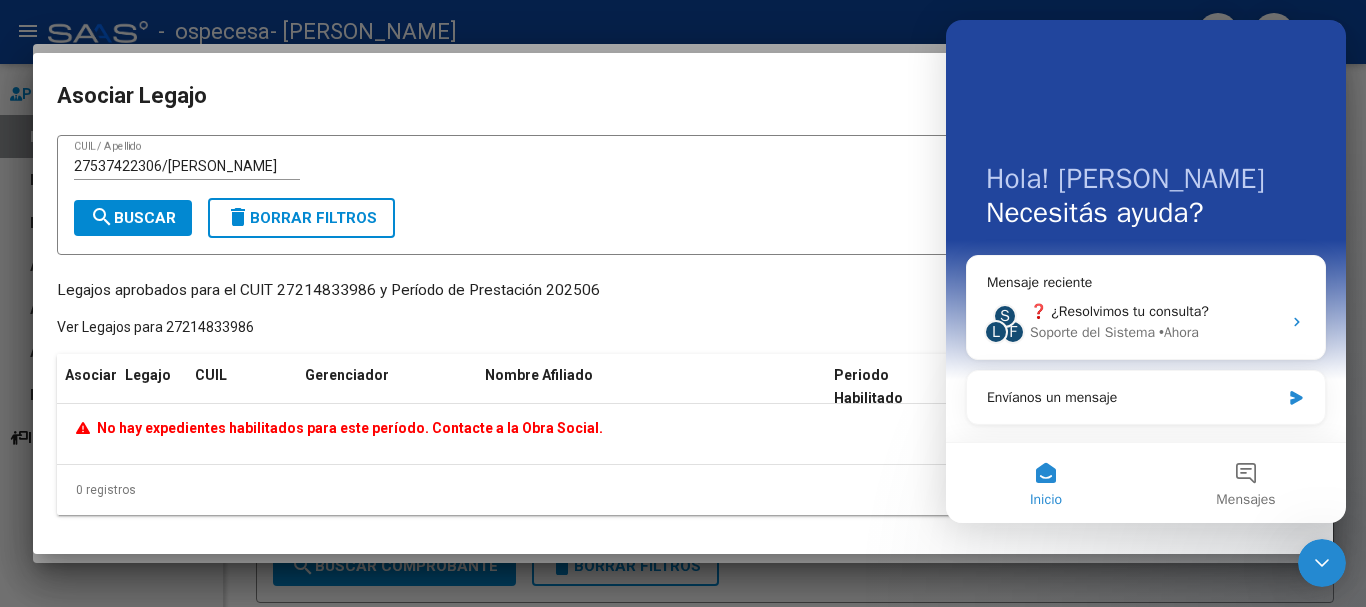 click on "Hola! [PERSON_NAME] ayuda?" at bounding box center (1146, 200) 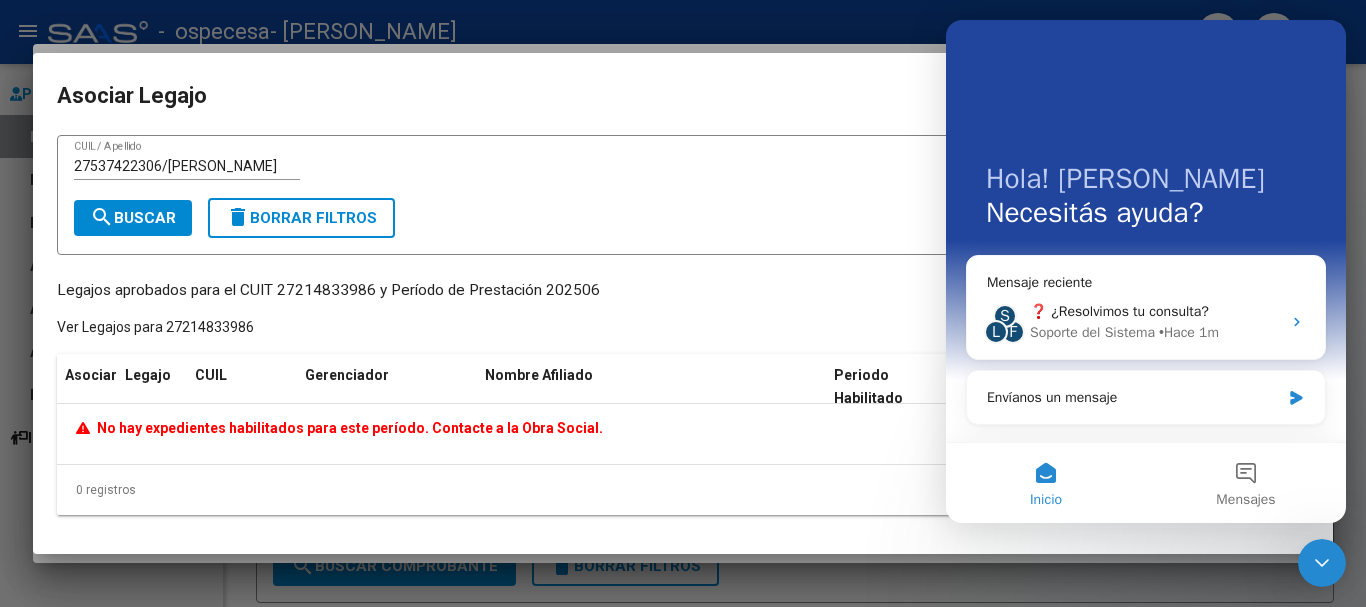click 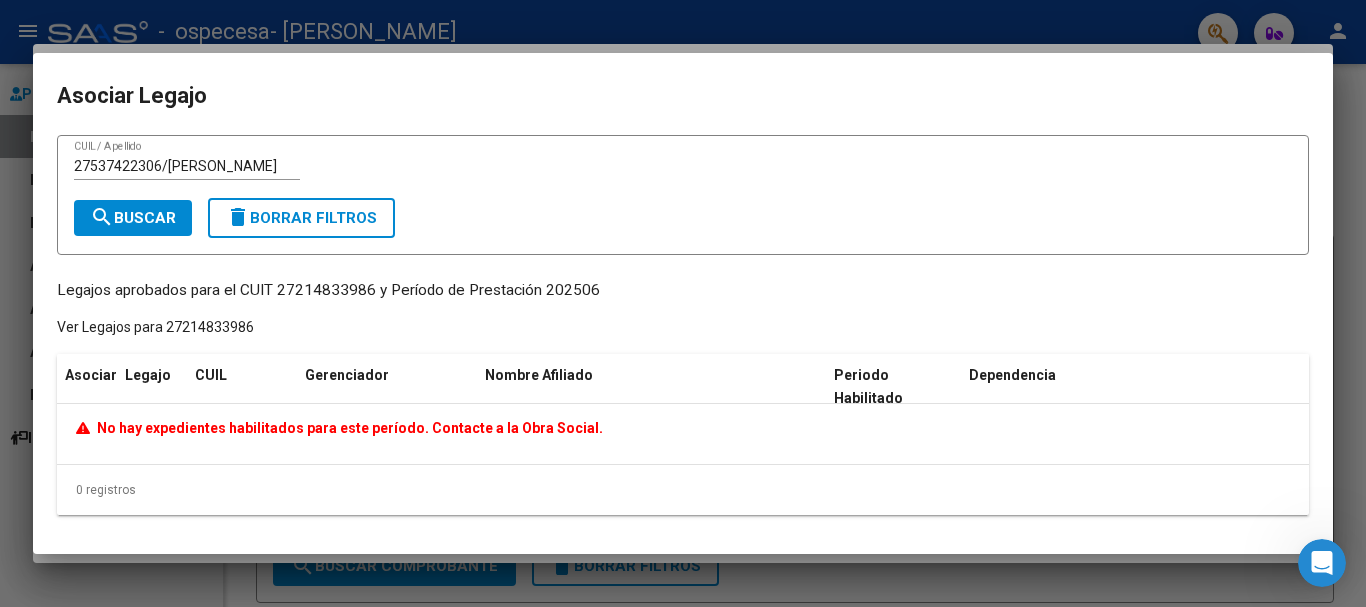scroll, scrollTop: 0, scrollLeft: 0, axis: both 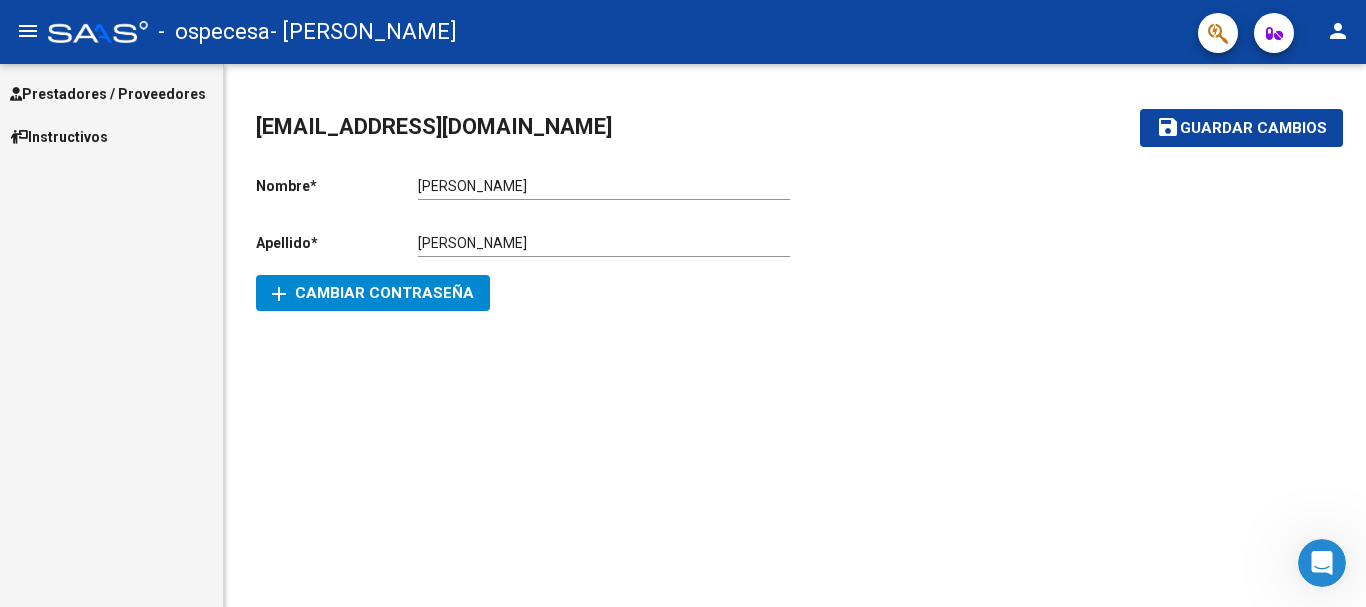 click on "Prestadores / Proveedores" at bounding box center [108, 94] 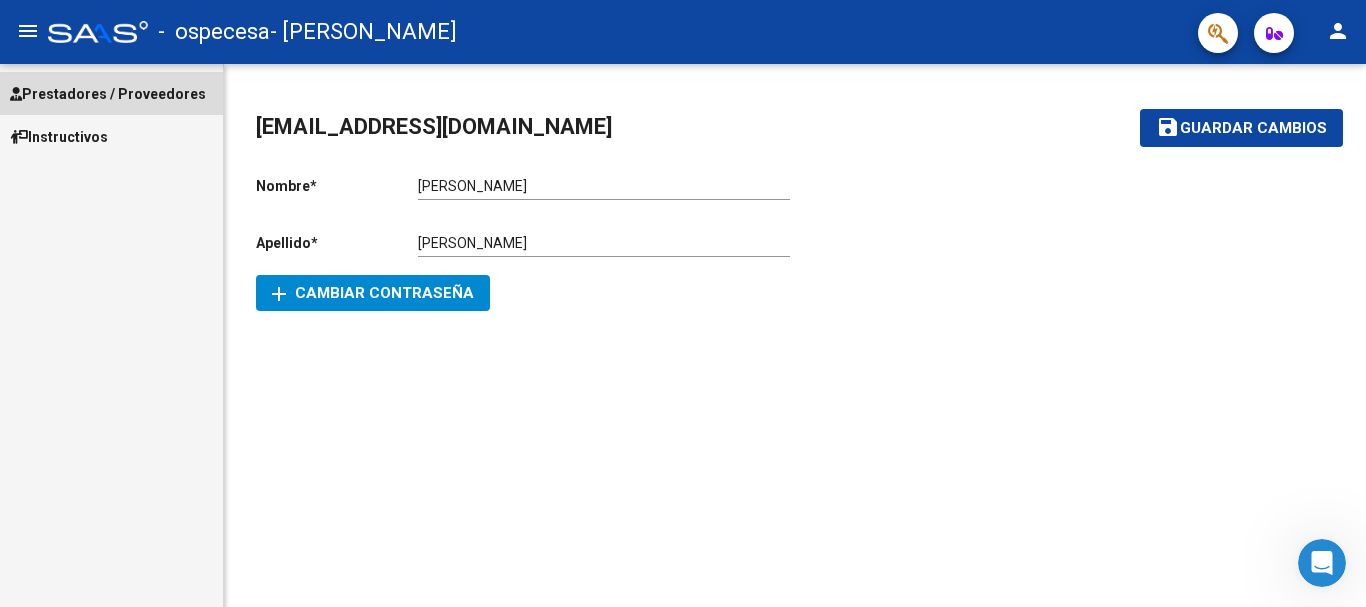 click on "Prestadores / Proveedores" at bounding box center (108, 94) 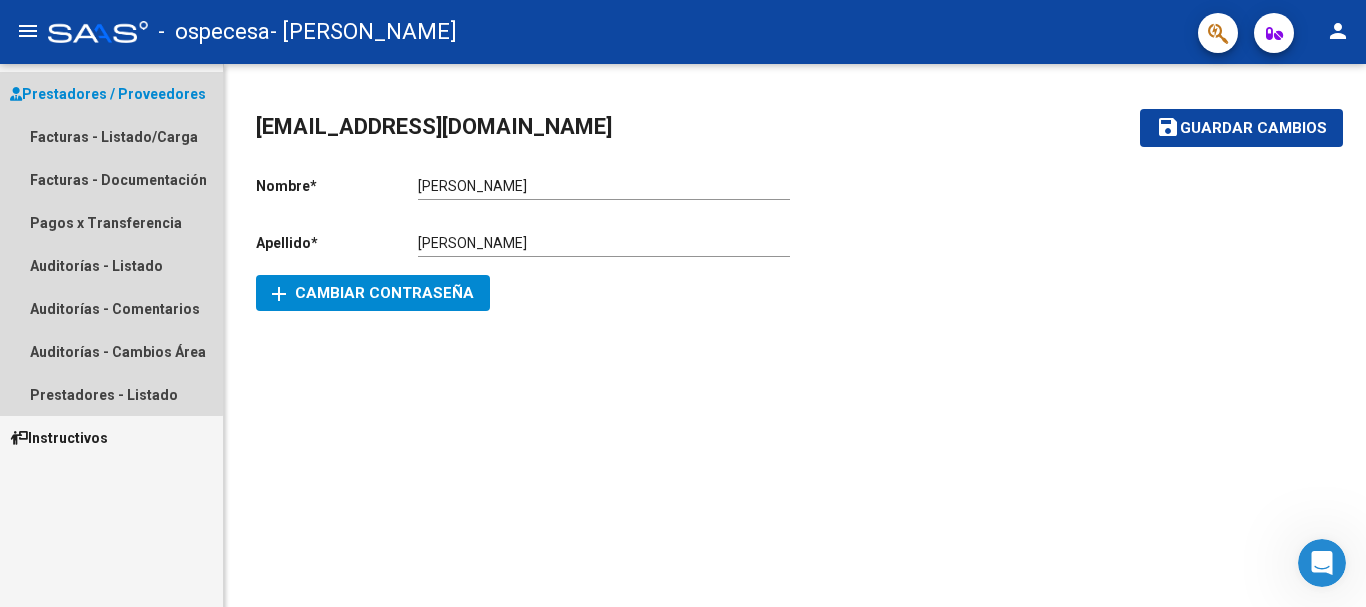 click on "Prestadores / Proveedores" at bounding box center [108, 94] 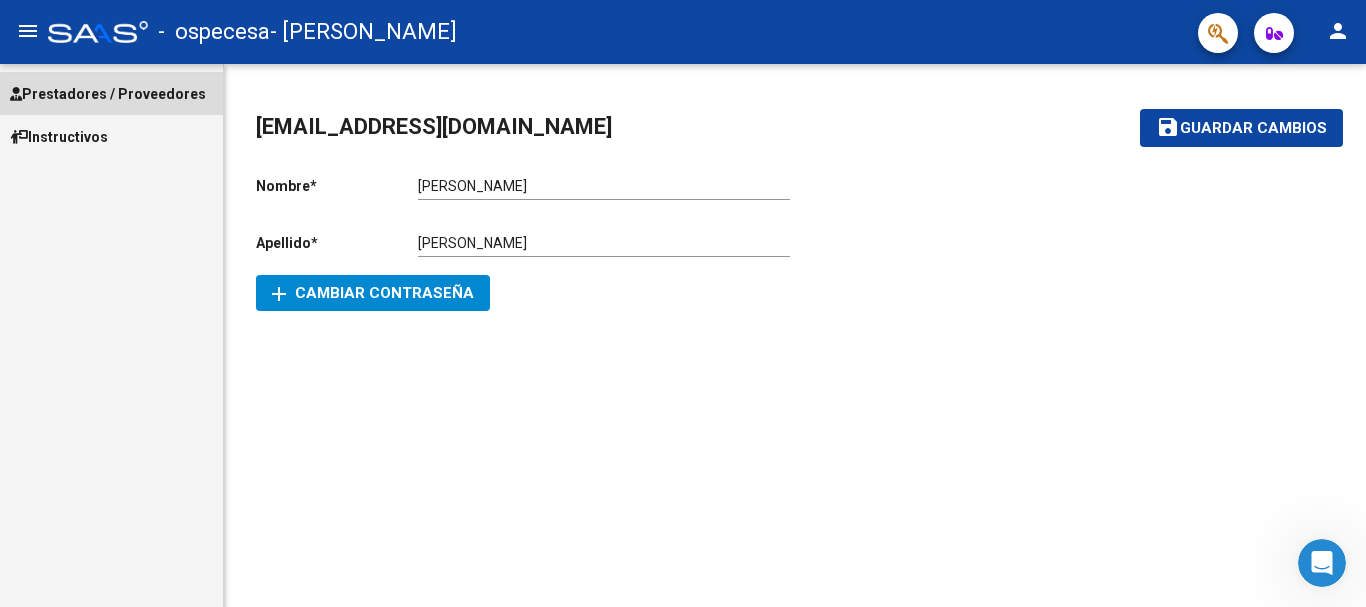 click on "Prestadores / Proveedores" at bounding box center (108, 94) 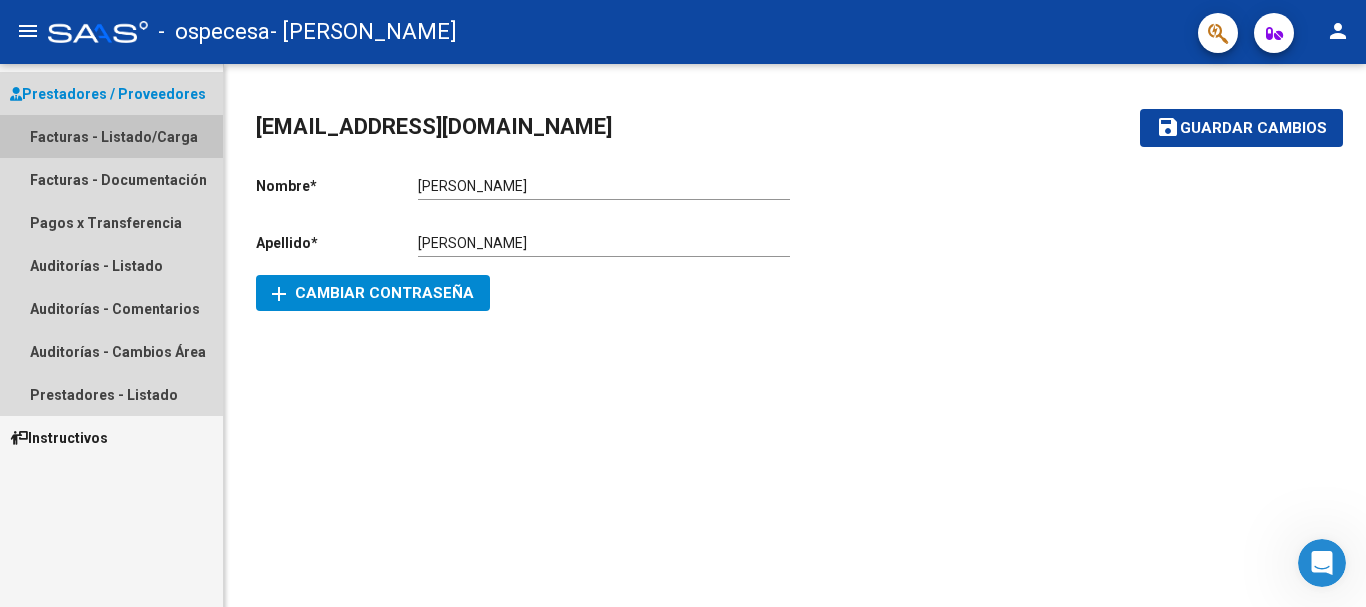 click on "Facturas - Listado/Carga" at bounding box center (111, 136) 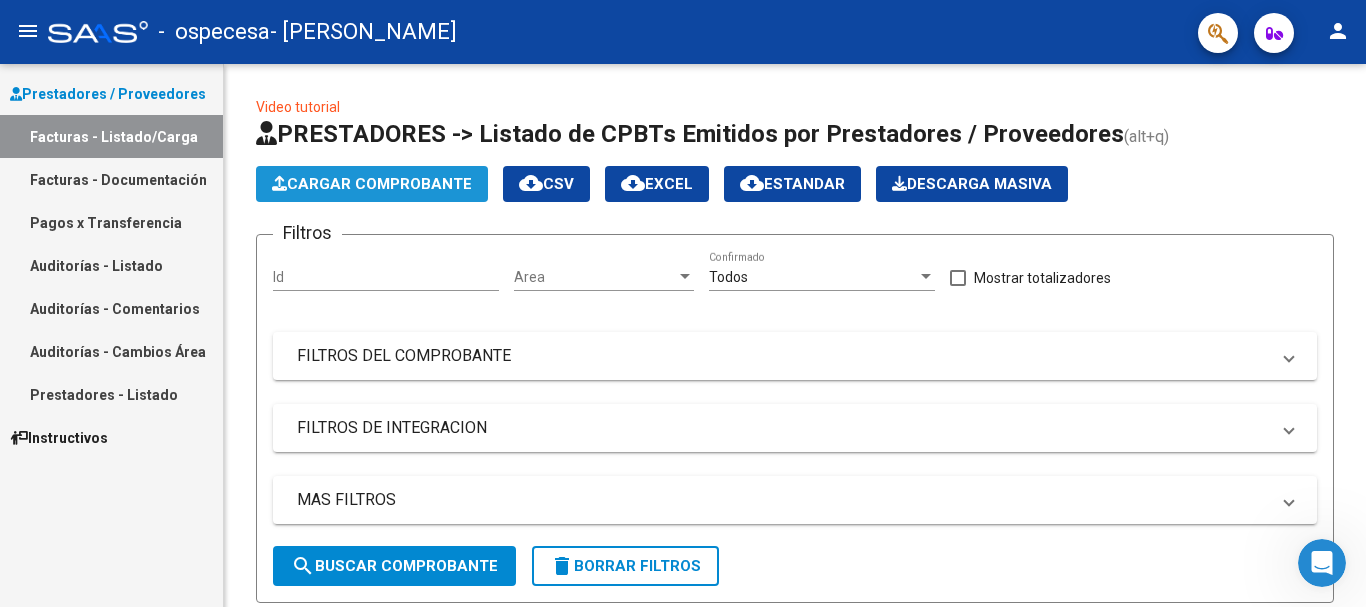click on "Cargar Comprobante" 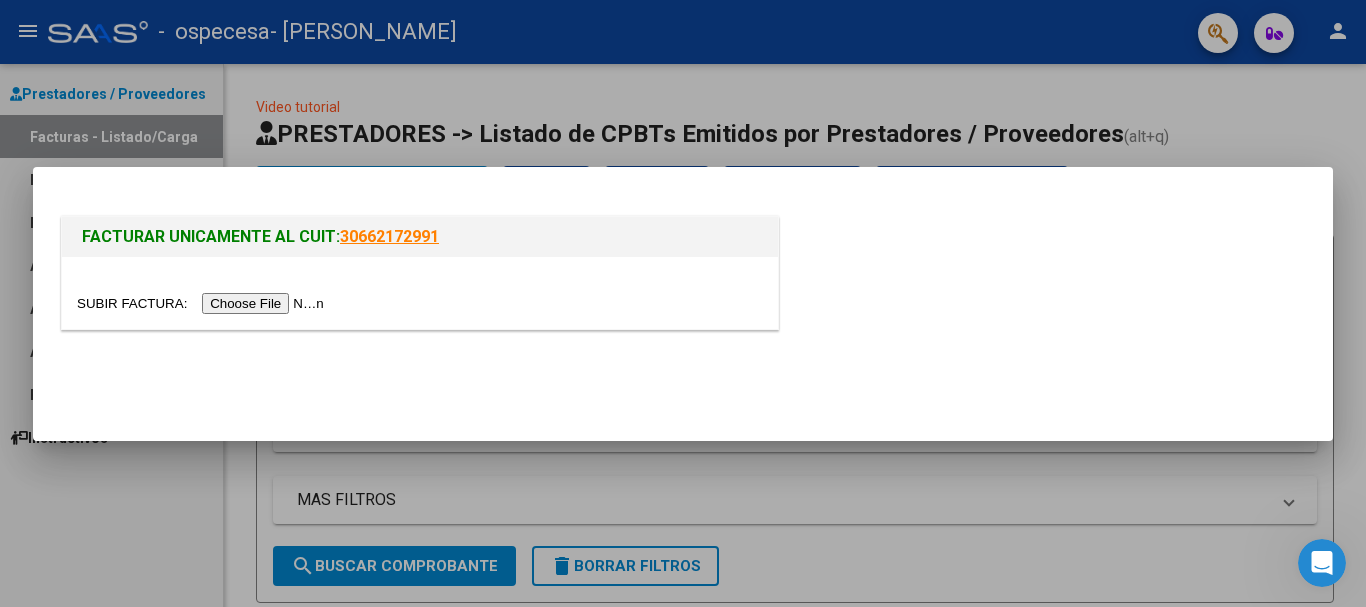 click at bounding box center [203, 303] 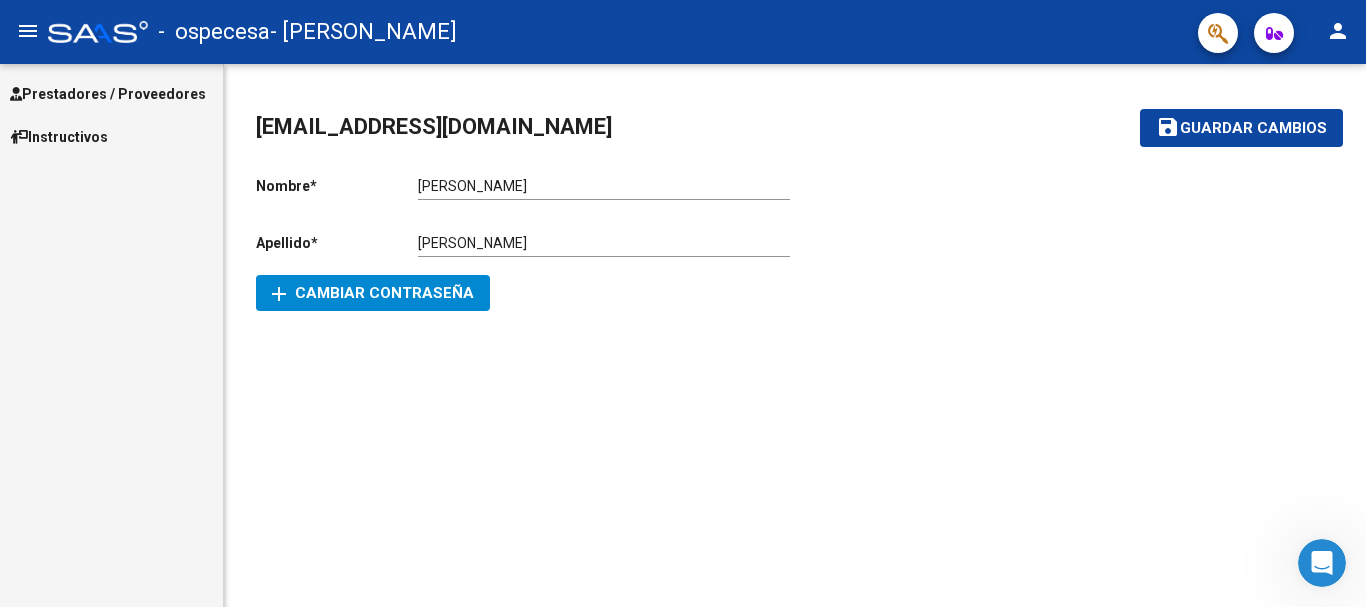 click on "Prestadores / Proveedores" at bounding box center [108, 94] 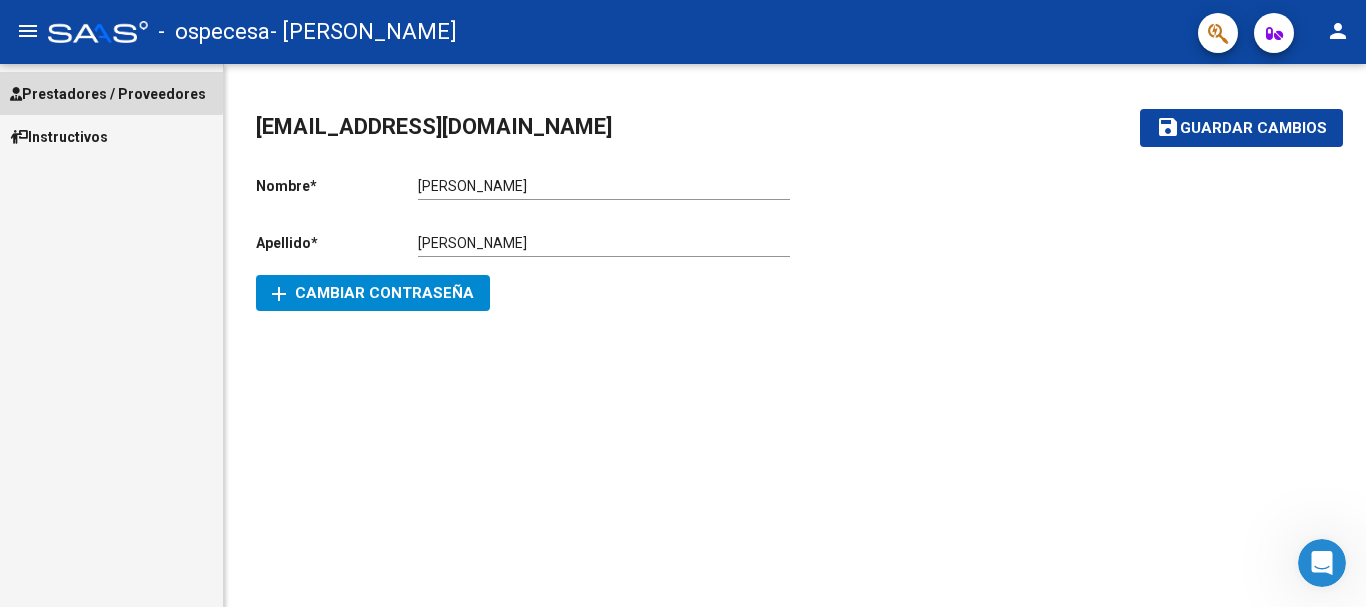 click on "Prestadores / Proveedores" at bounding box center [108, 94] 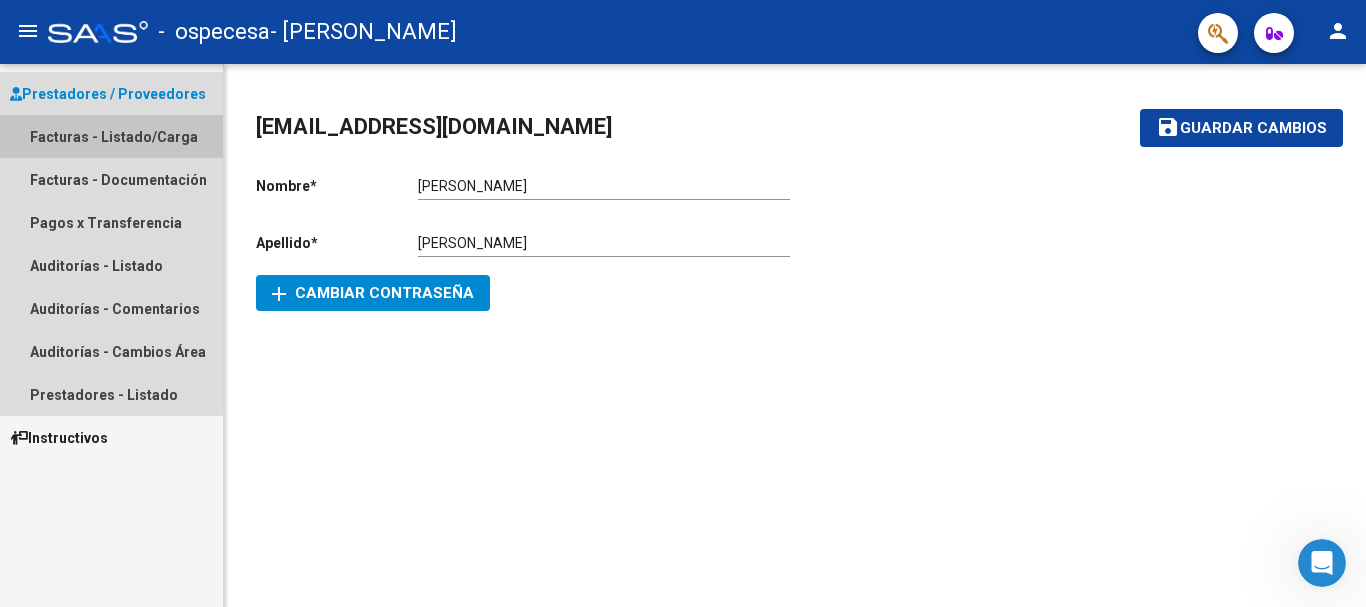 click on "Facturas - Listado/Carga" at bounding box center (111, 136) 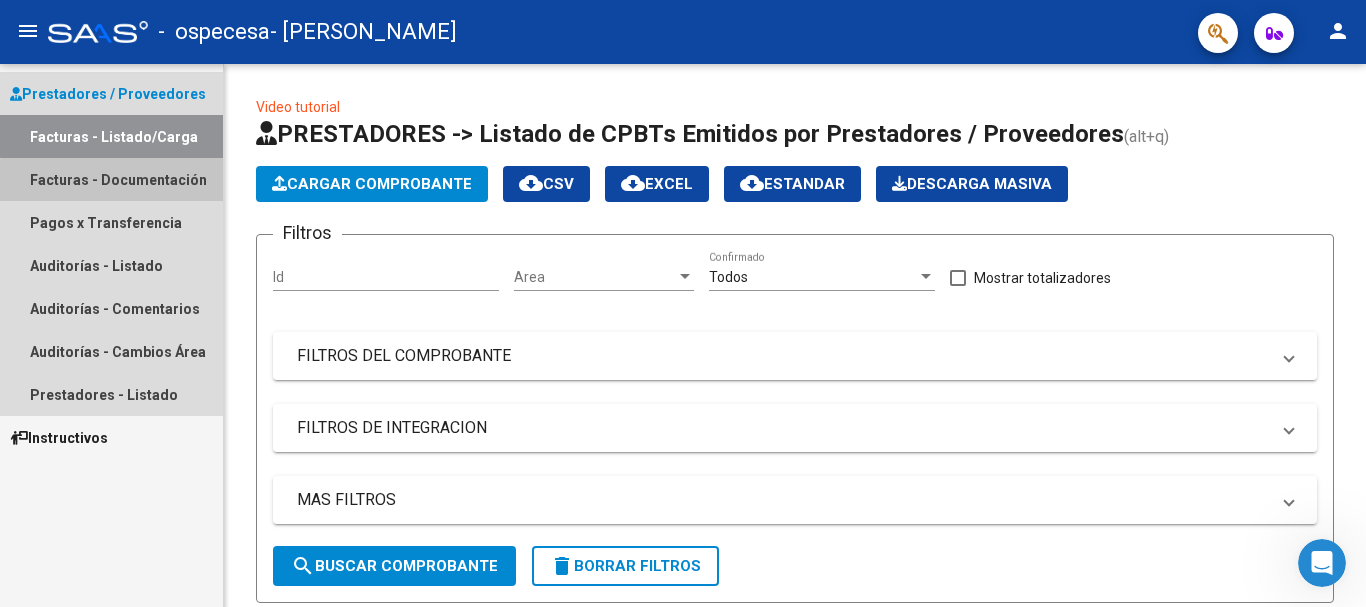 click on "Facturas - Documentación" at bounding box center (111, 179) 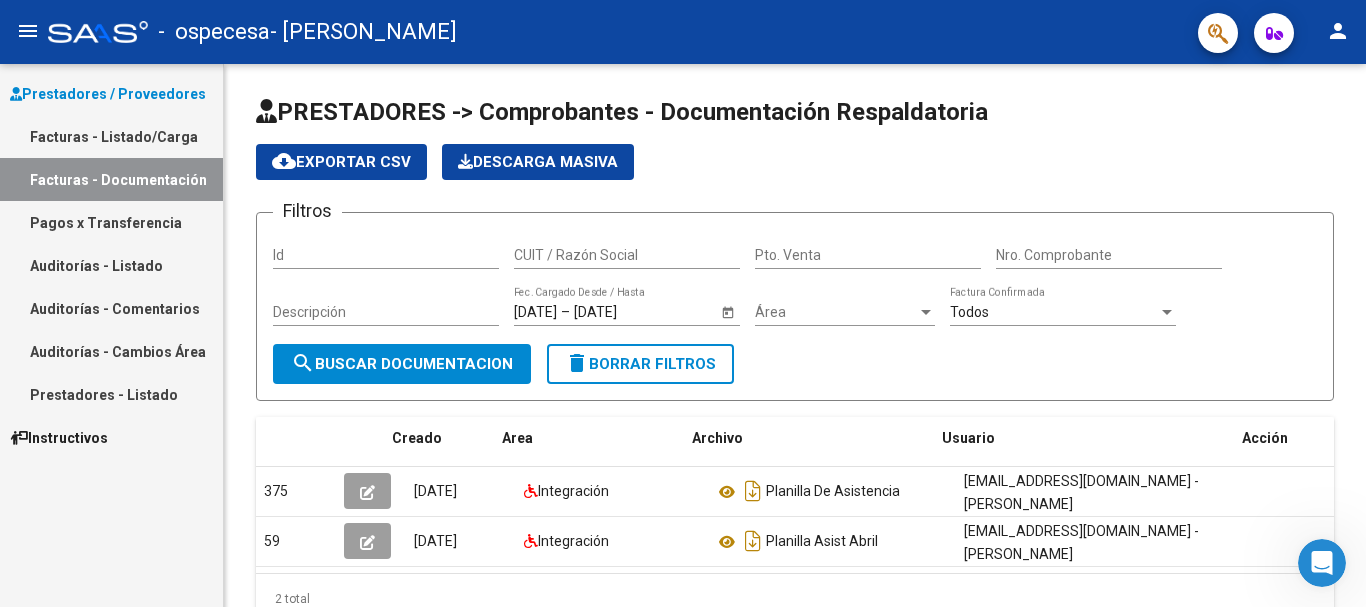 scroll, scrollTop: 0, scrollLeft: 22, axis: horizontal 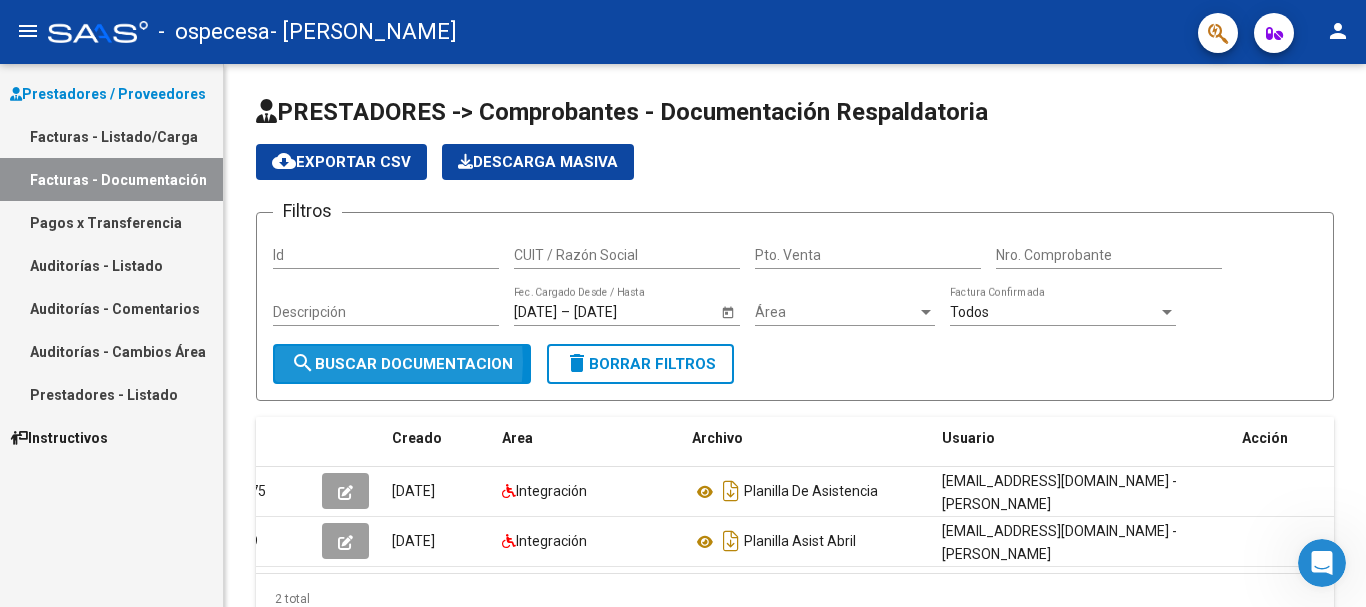 click on "search  Buscar Documentacion" 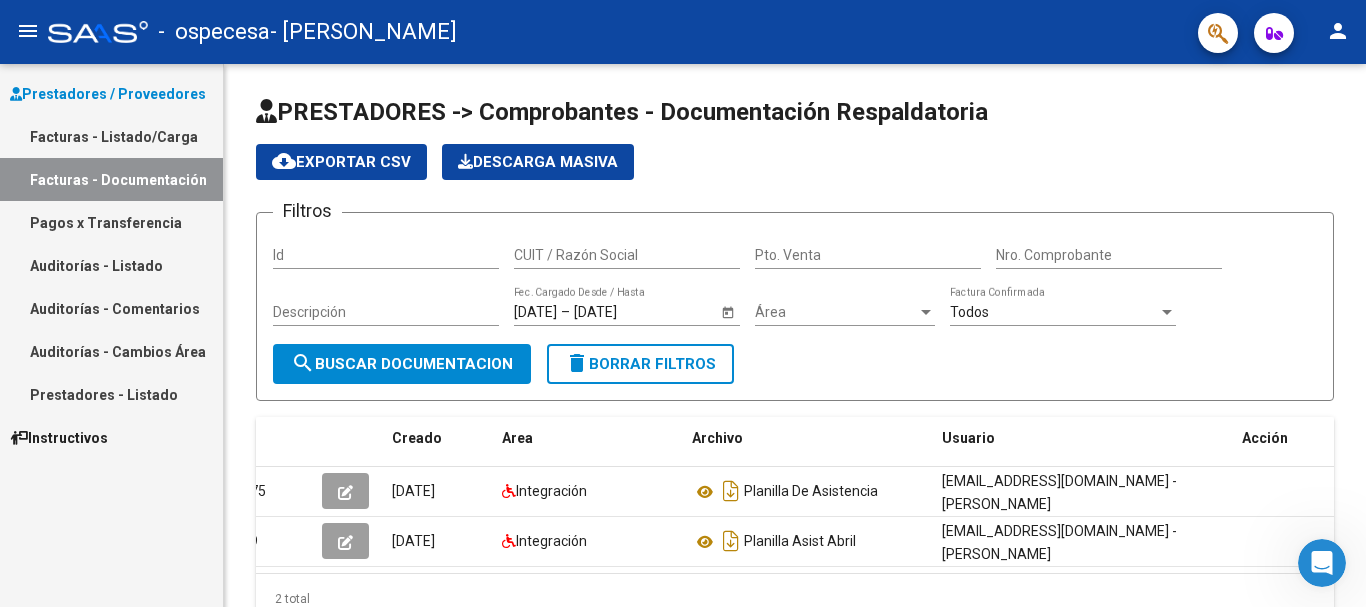 click on "search  Buscar Documentacion" 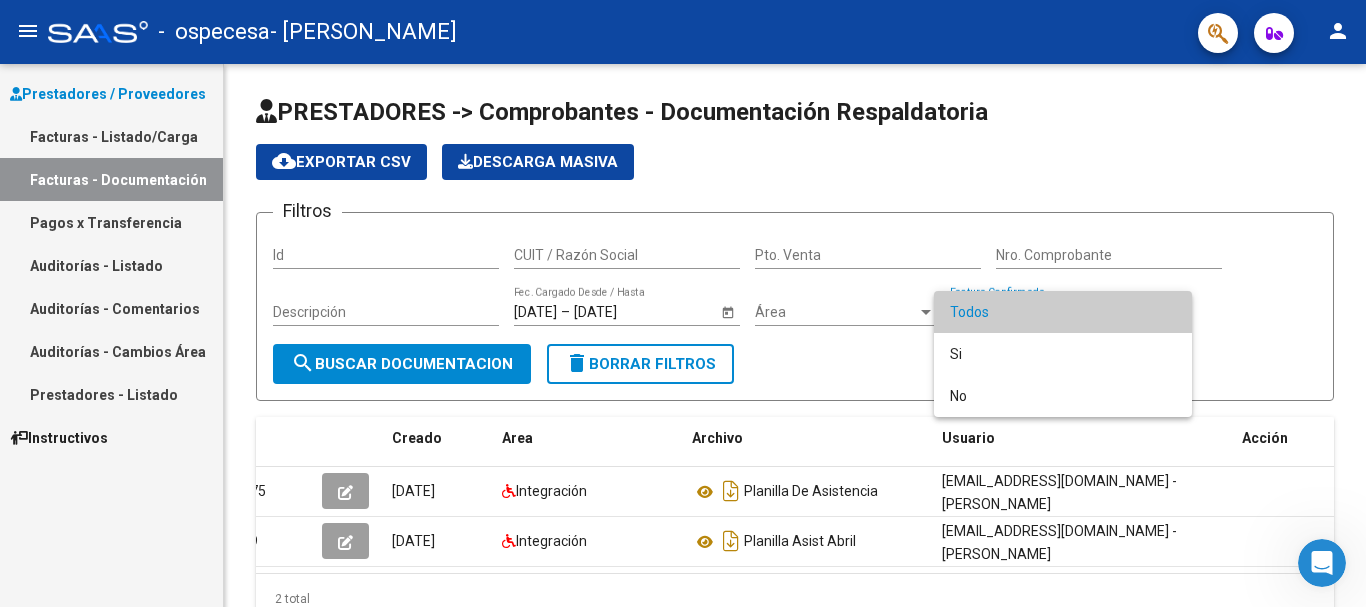 click at bounding box center [683, 303] 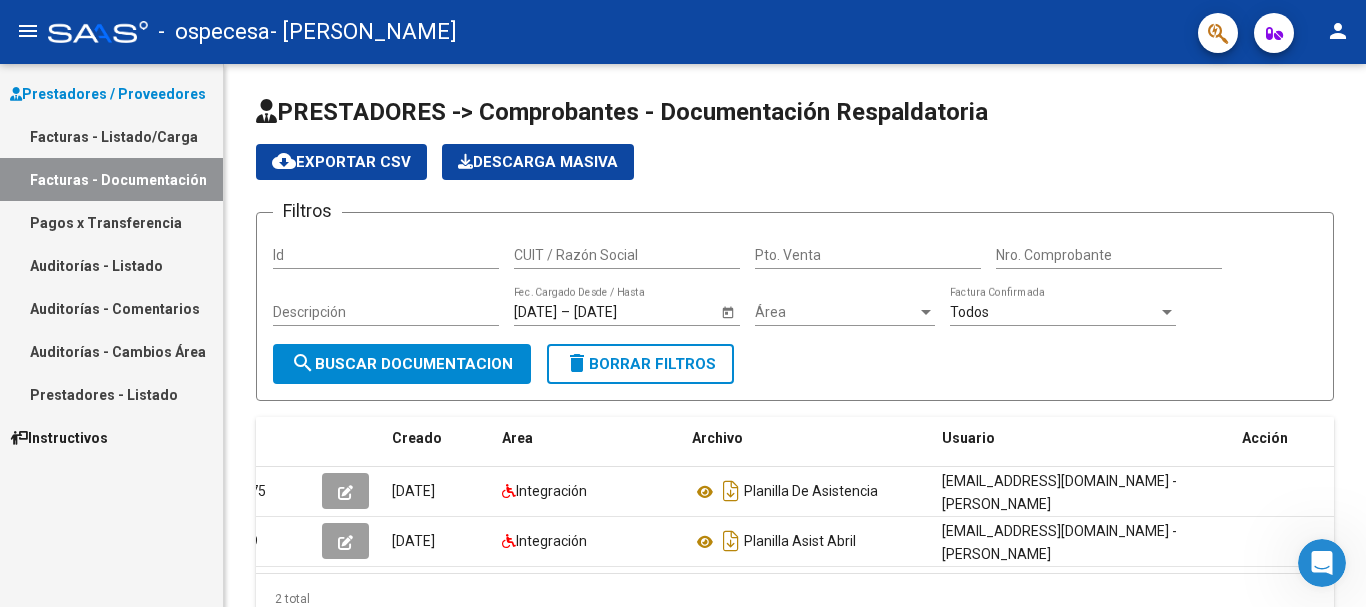 click on "CUIT / Razón Social" at bounding box center (627, 255) 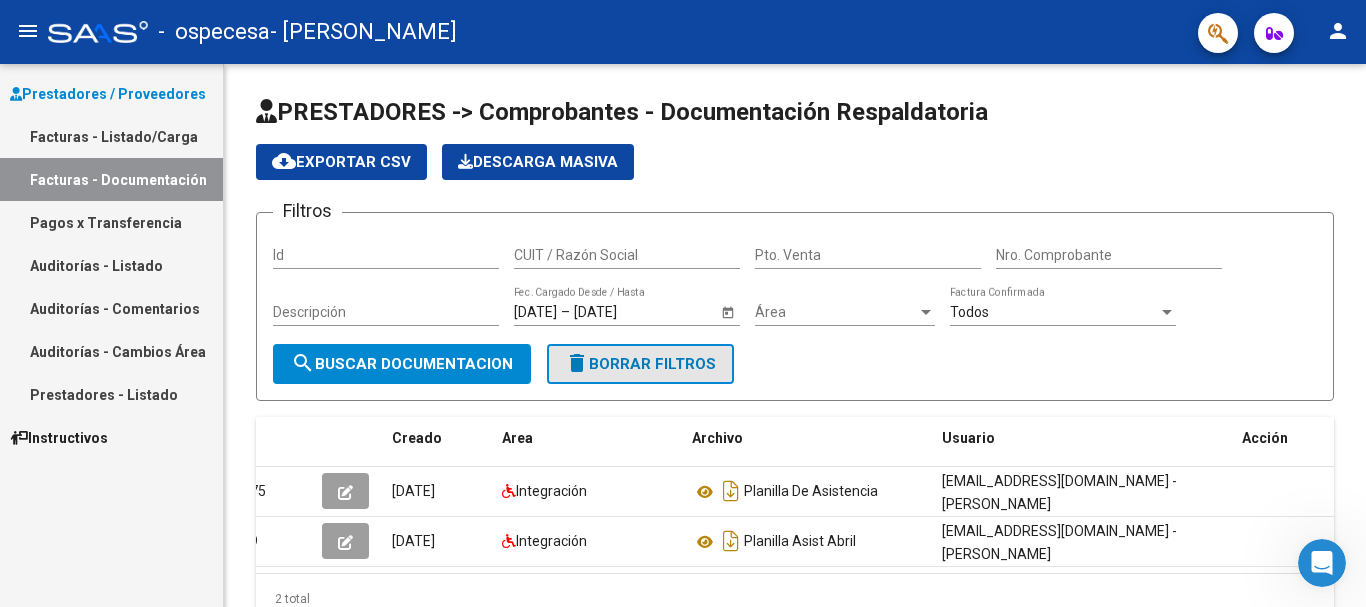 click on "delete  Borrar Filtros" 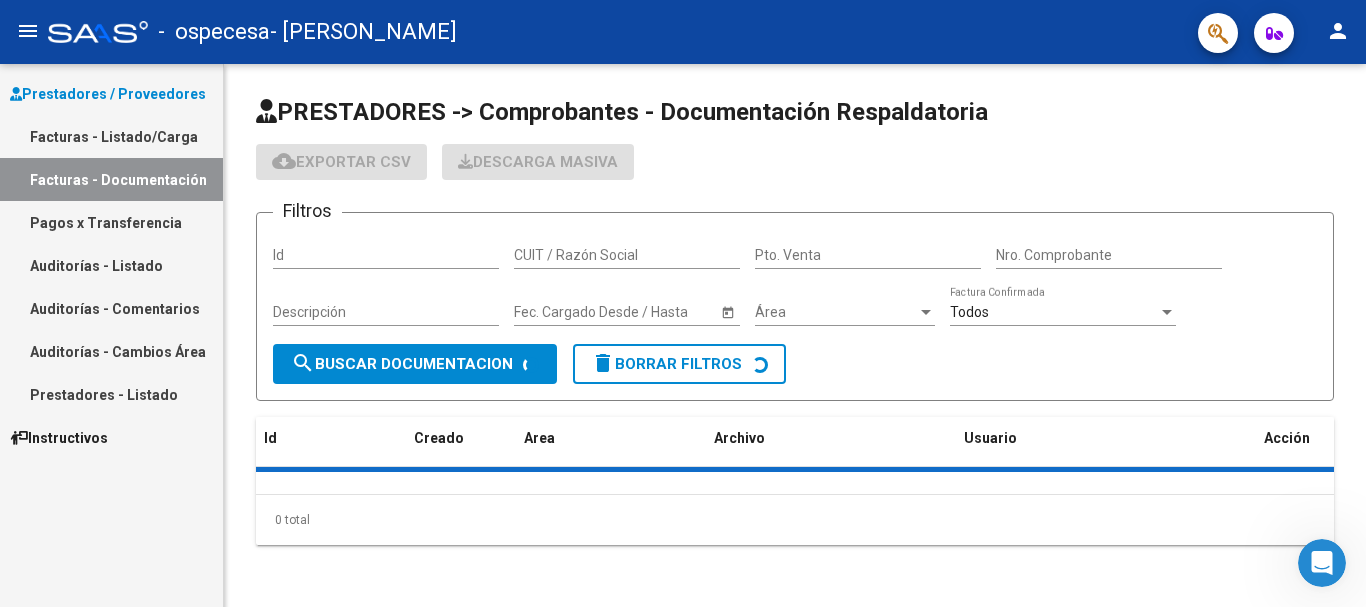 scroll, scrollTop: 0, scrollLeft: 0, axis: both 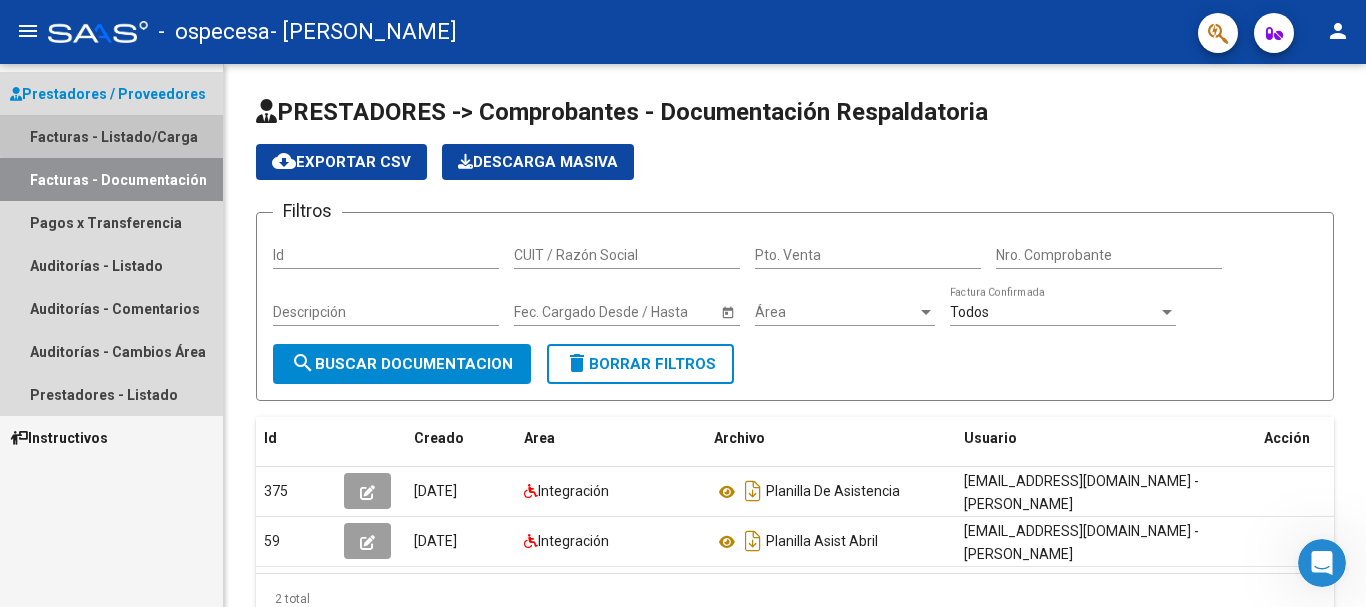 click on "Facturas - Listado/Carga" at bounding box center (111, 136) 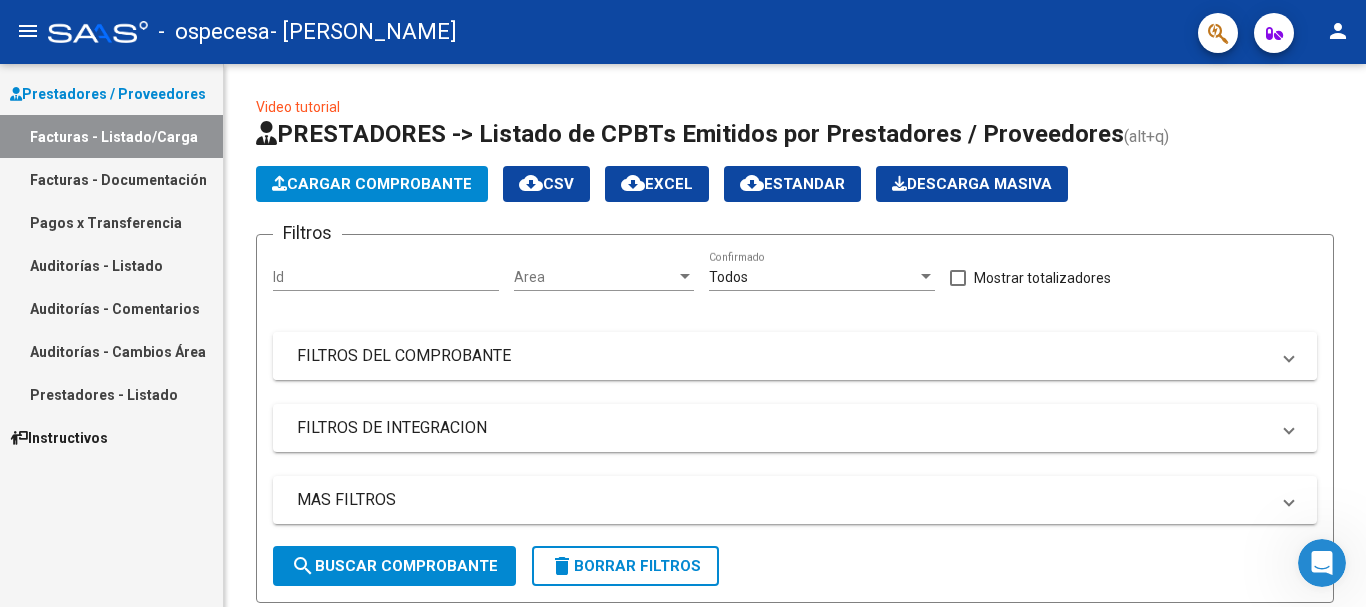 click at bounding box center (1289, 356) 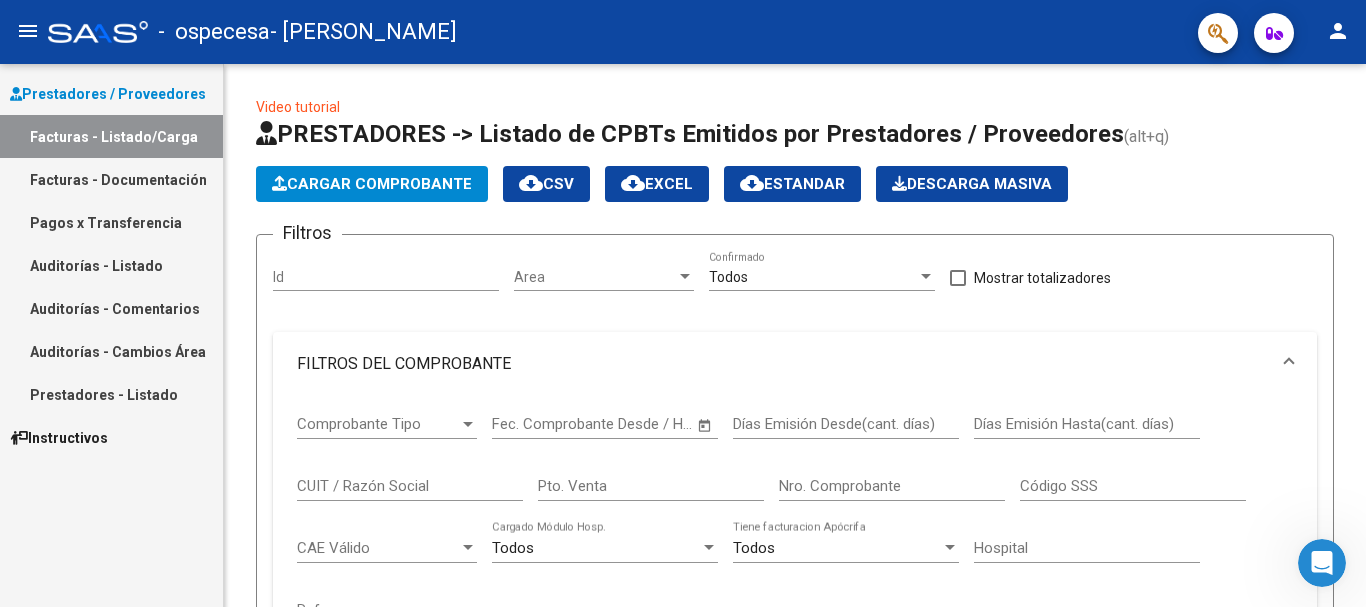 click at bounding box center (468, 424) 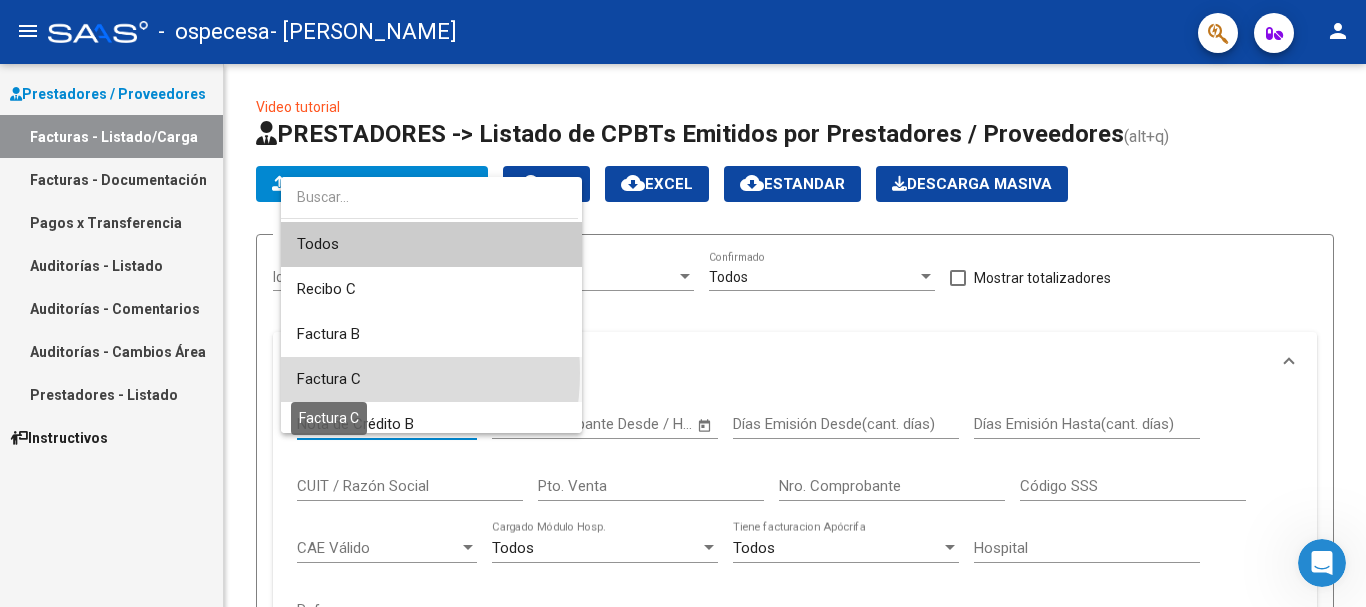 click on "Factura C" at bounding box center (329, 379) 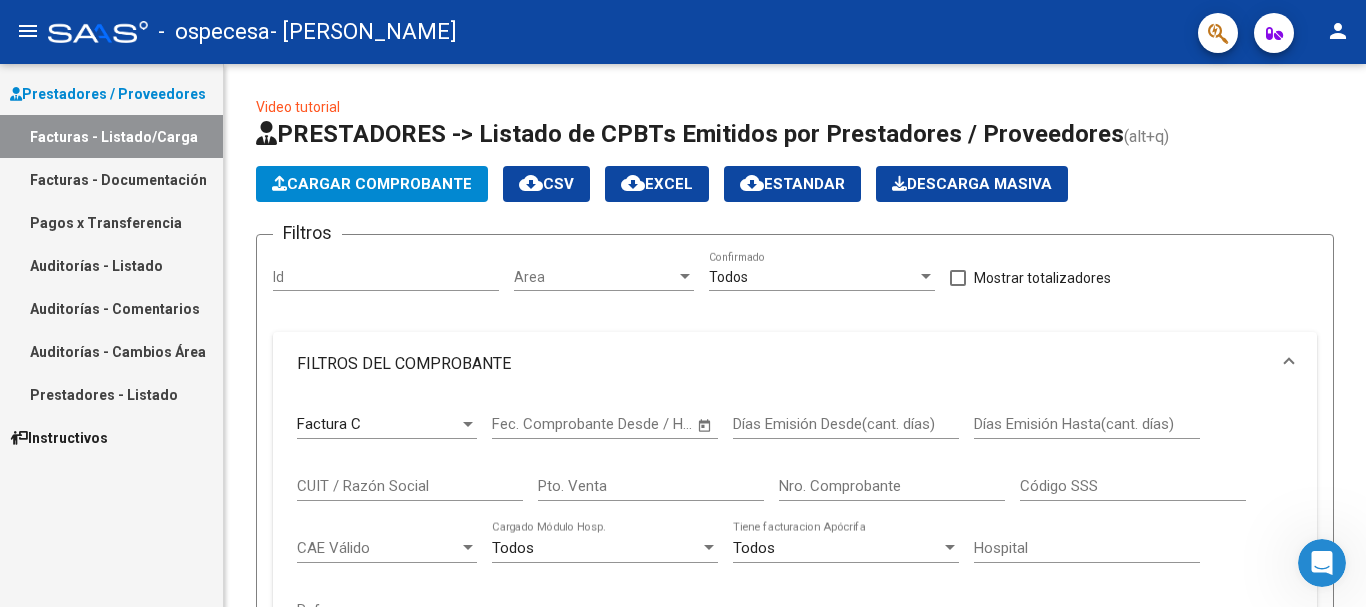 drag, startPoint x: 1365, startPoint y: 265, endPoint x: 1357, endPoint y: 186, distance: 79.40403 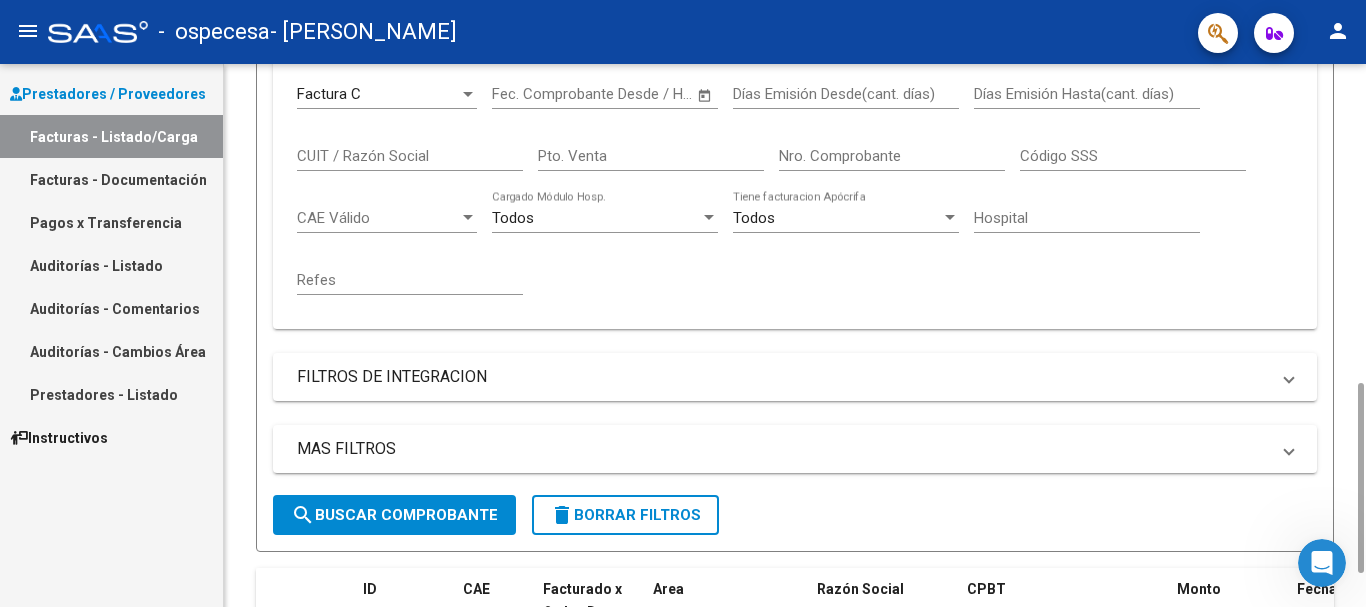 scroll, scrollTop: 480, scrollLeft: 0, axis: vertical 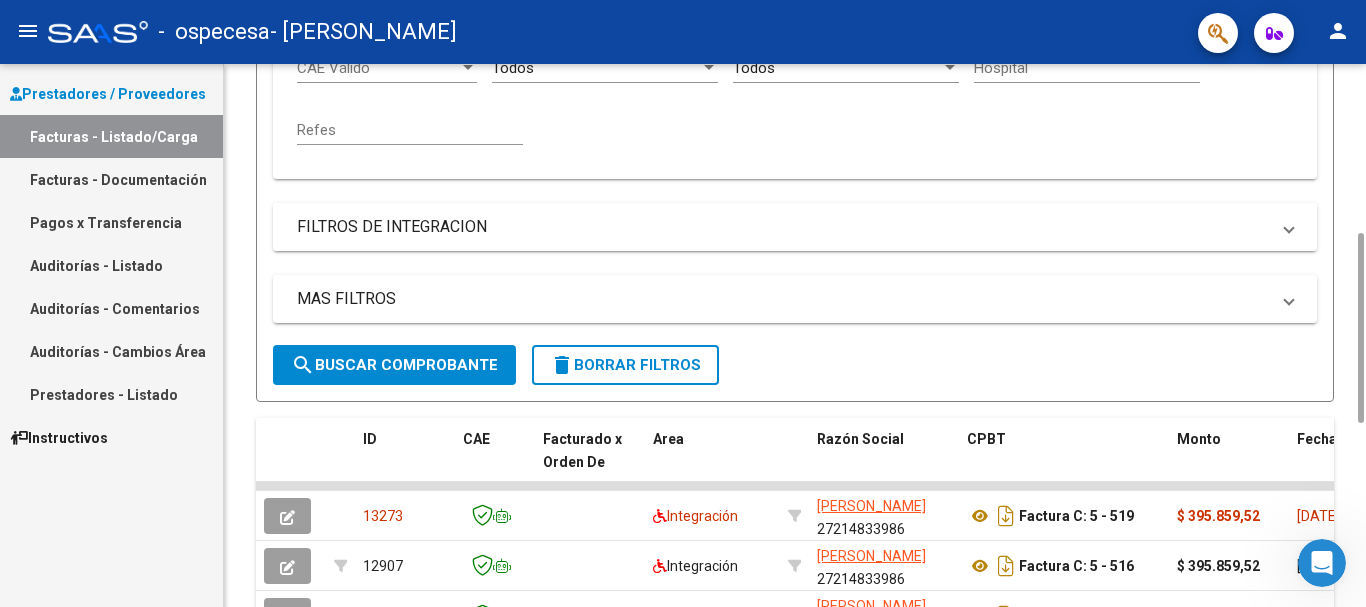 click at bounding box center (1289, 227) 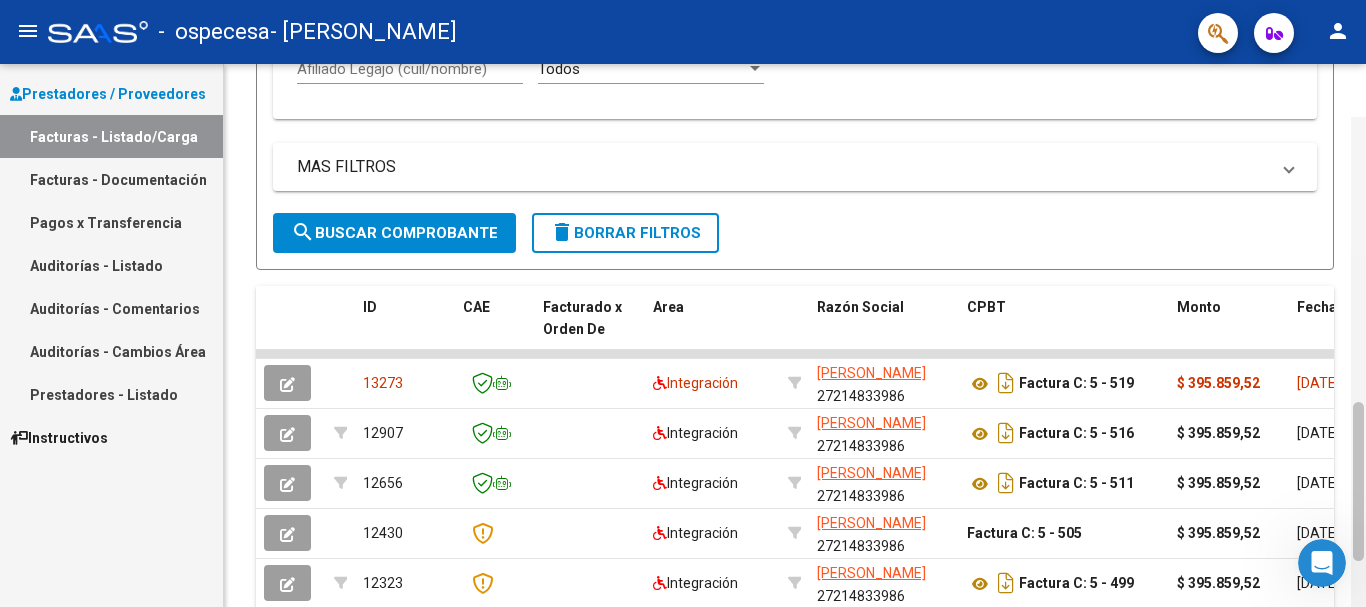 scroll, scrollTop: 979, scrollLeft: 0, axis: vertical 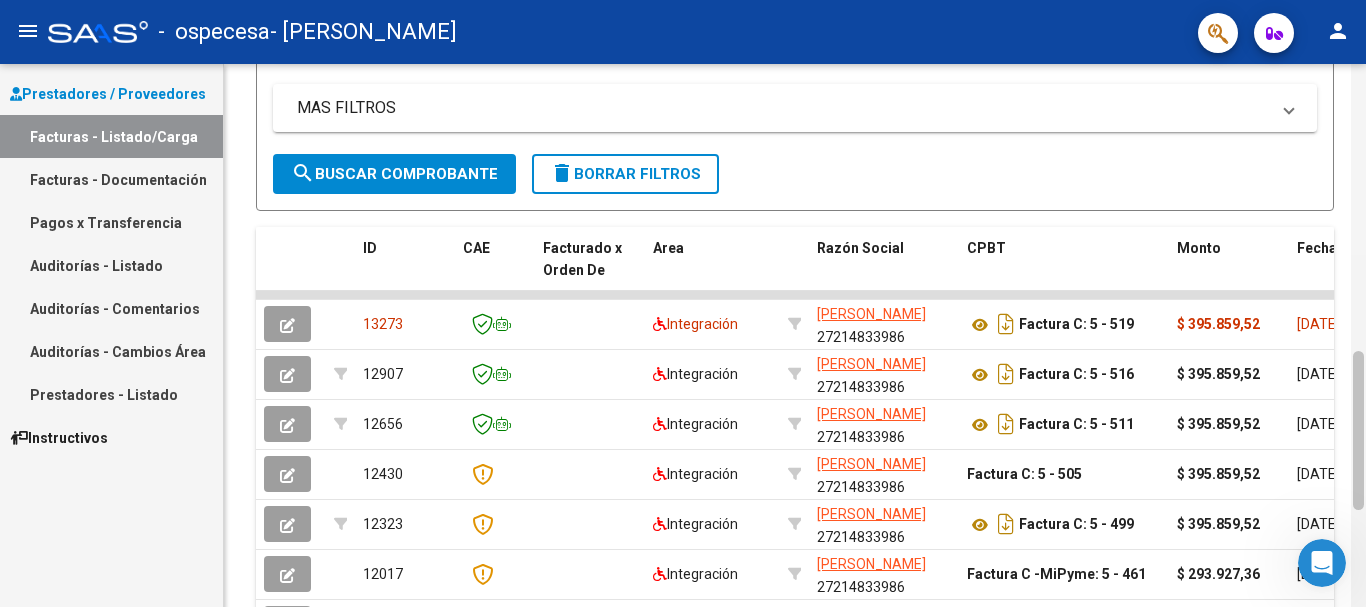 drag, startPoint x: 1362, startPoint y: 269, endPoint x: 1365, endPoint y: 445, distance: 176.02557 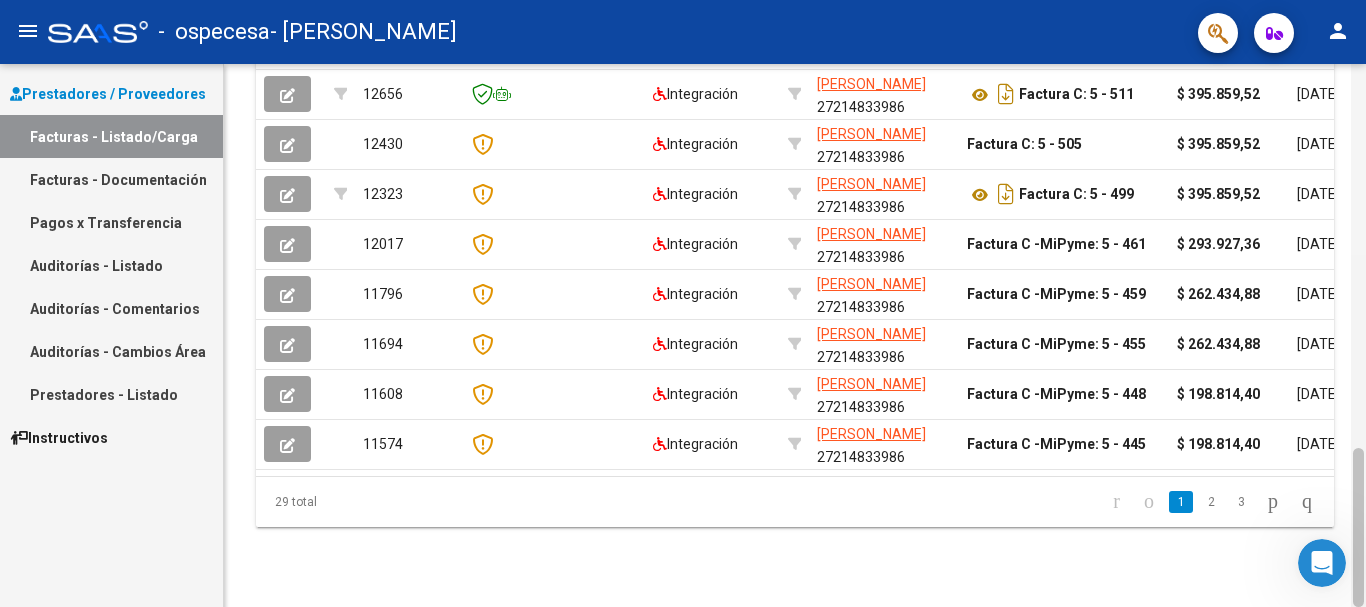drag, startPoint x: 1365, startPoint y: 375, endPoint x: 1360, endPoint y: 391, distance: 16.763054 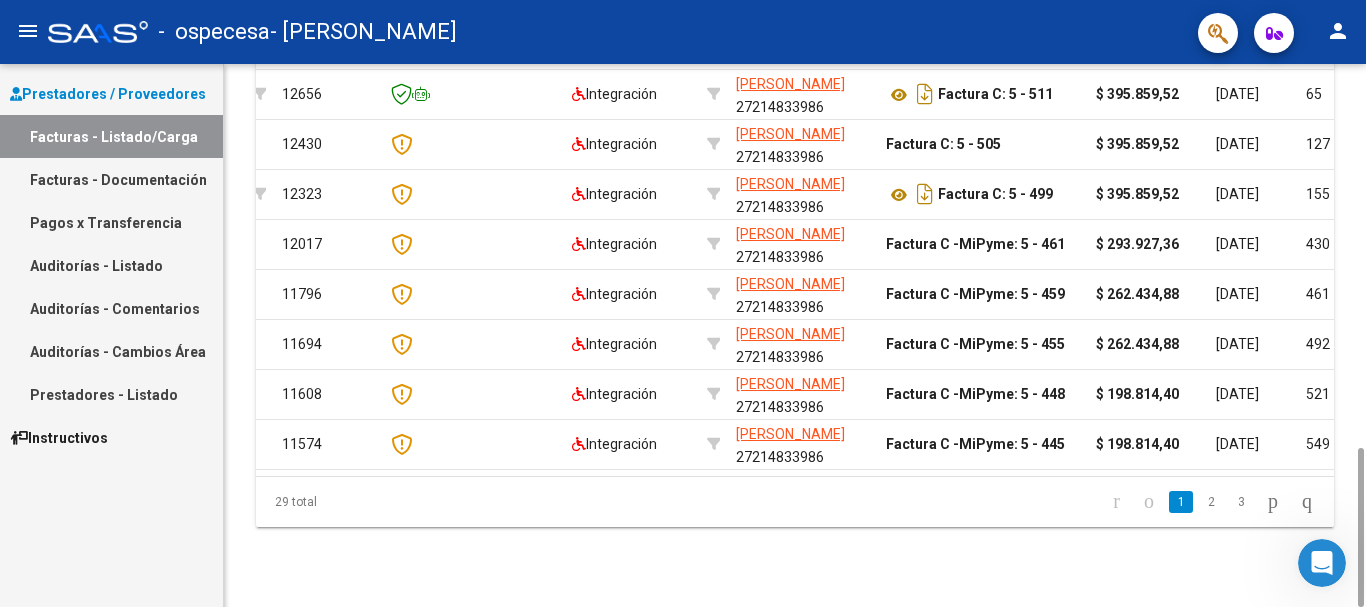 scroll, scrollTop: 0, scrollLeft: 120, axis: horizontal 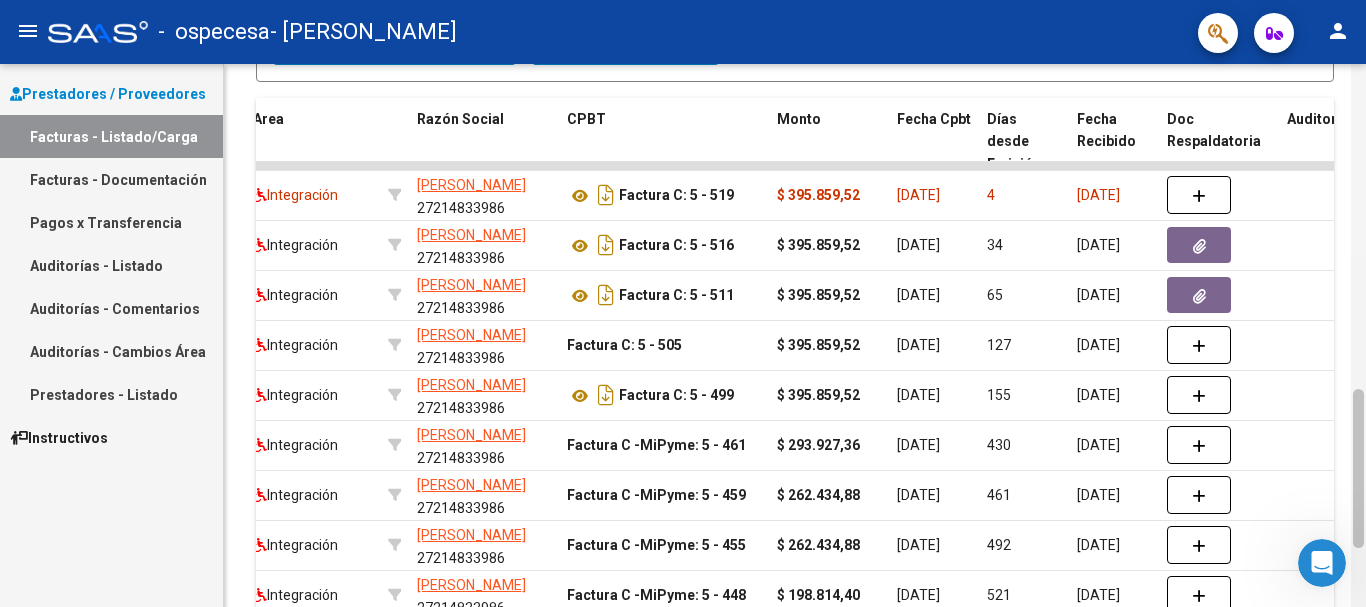 drag, startPoint x: 1362, startPoint y: 479, endPoint x: 1365, endPoint y: 420, distance: 59.07622 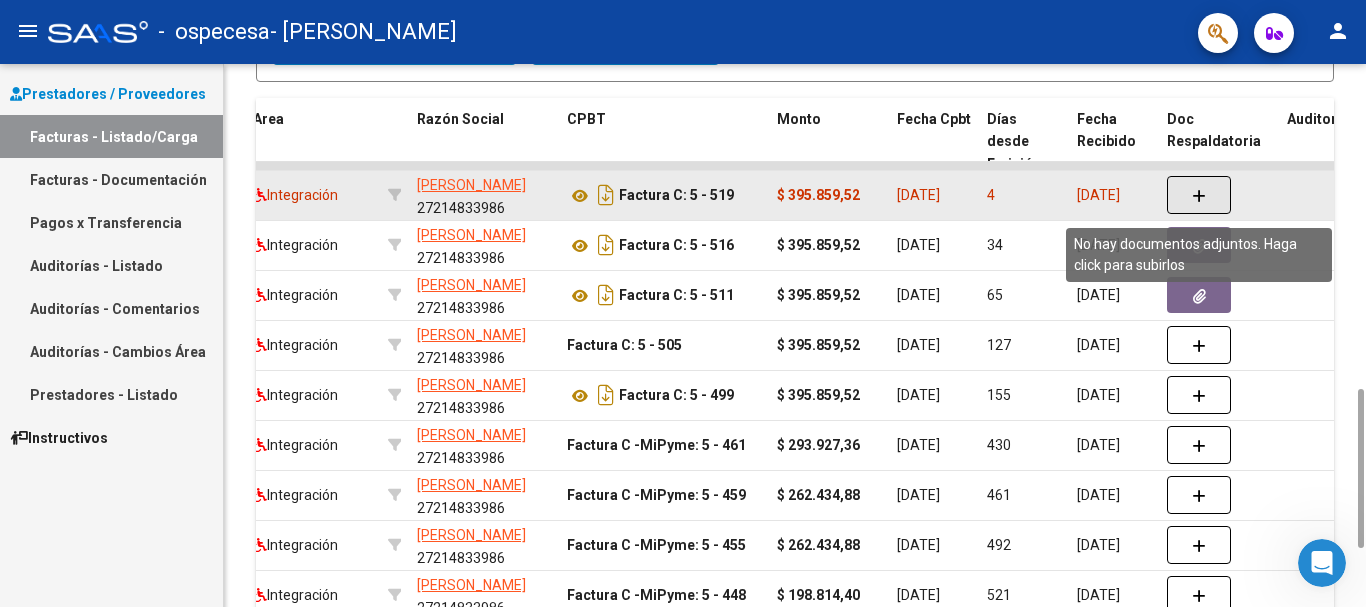 click 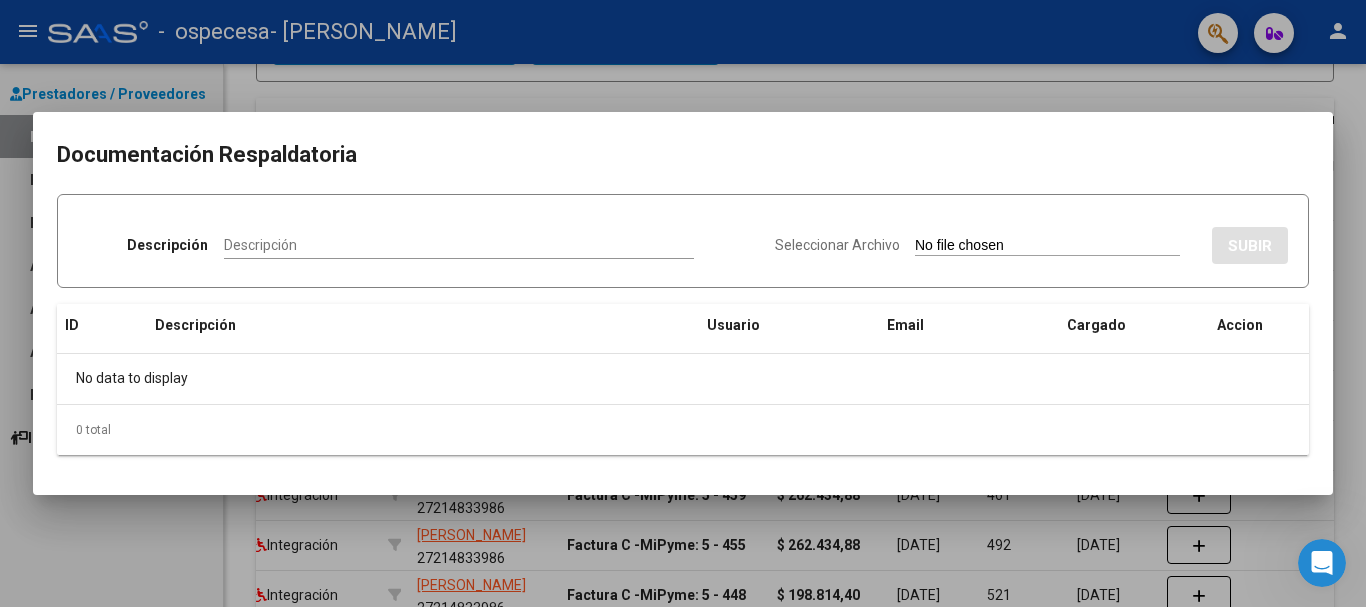 click on "Seleccionar Archivo" at bounding box center (1047, 246) 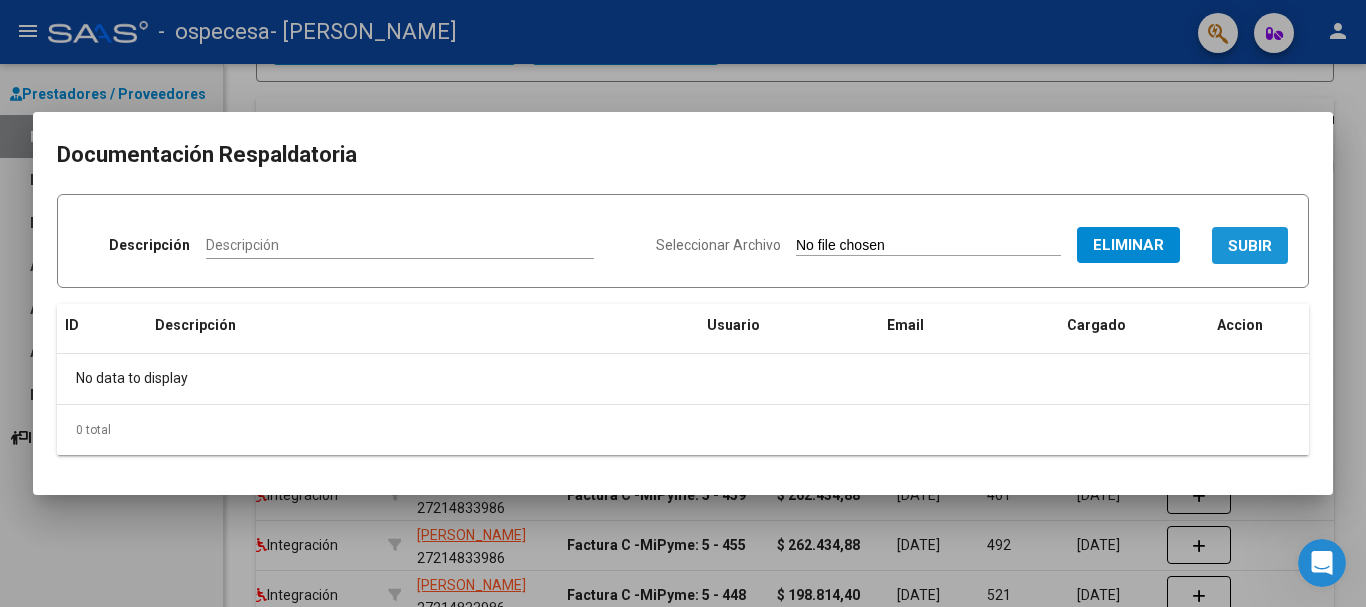 click on "SUBIR" at bounding box center [1250, 246] 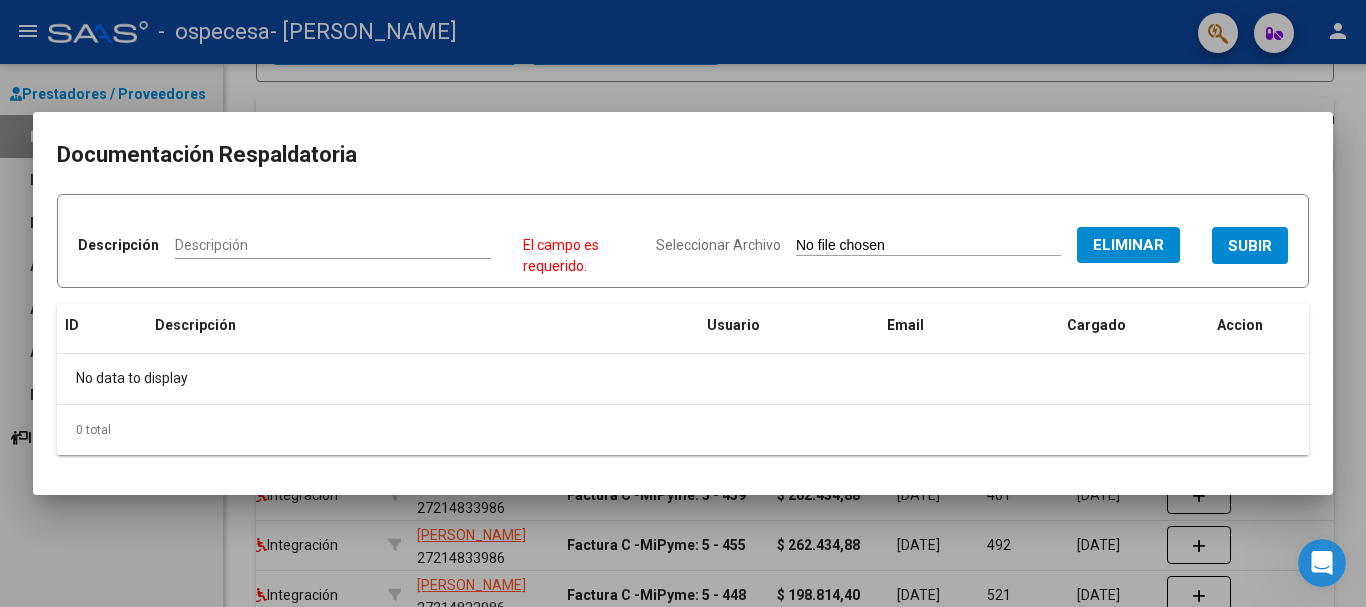 click on "Descripción" at bounding box center (333, 245) 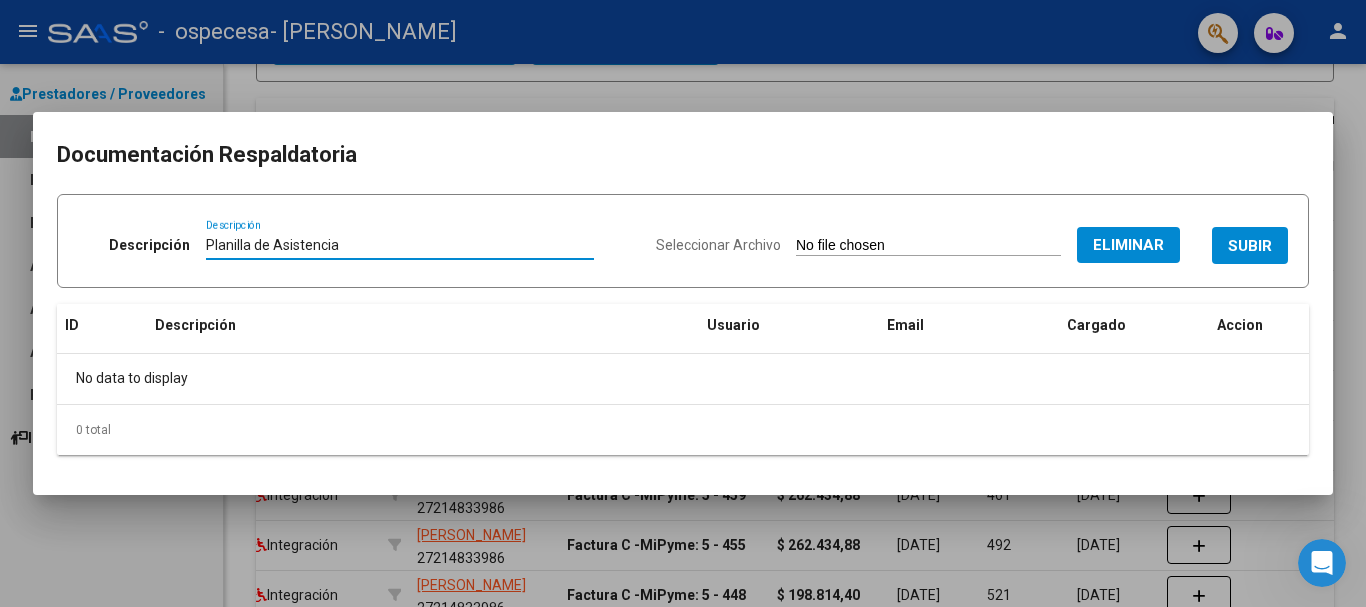 type on "Planilla de Asistencia" 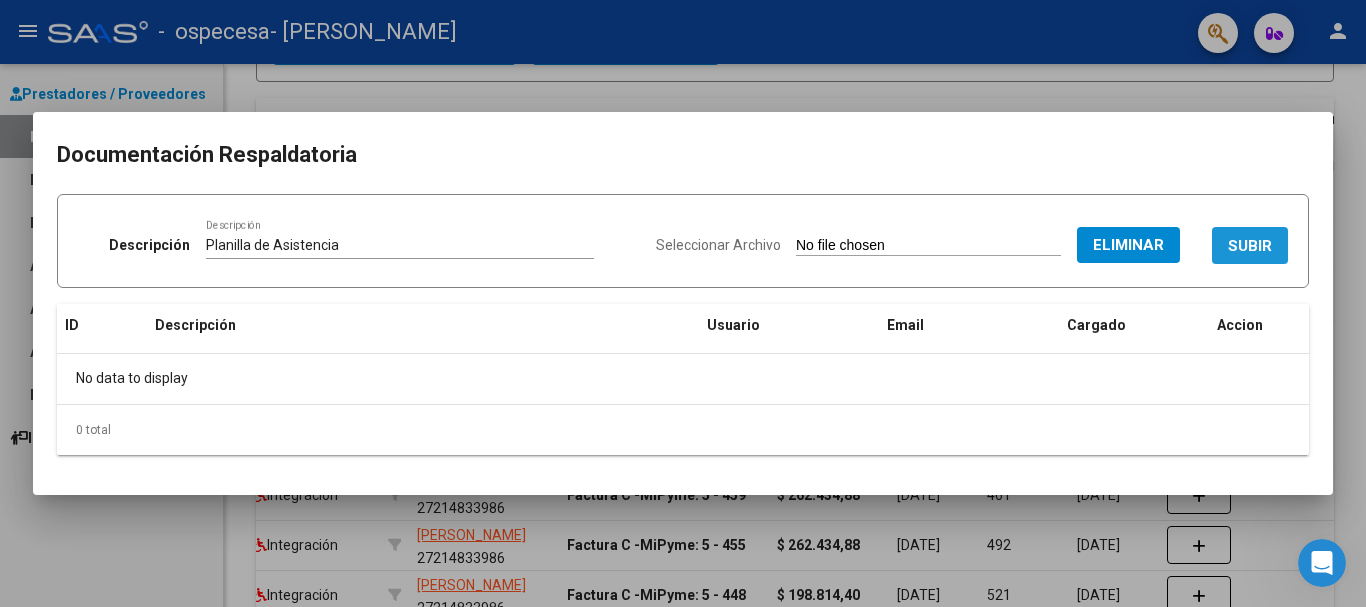 click on "SUBIR" at bounding box center (1250, 246) 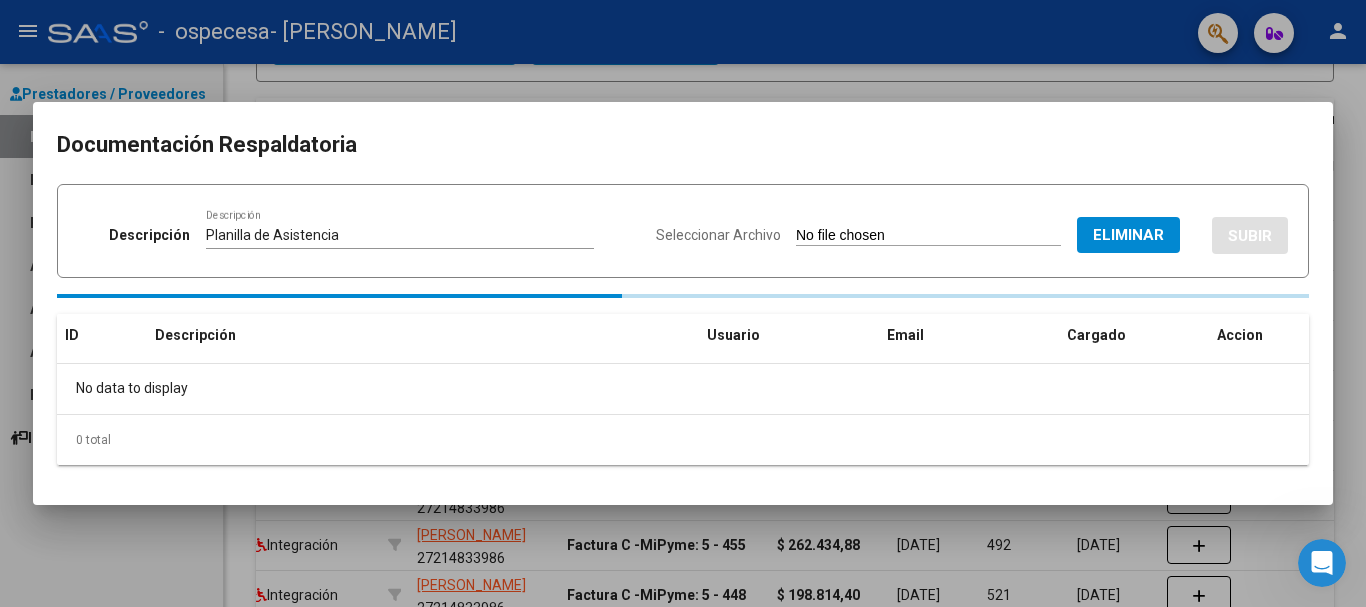 type 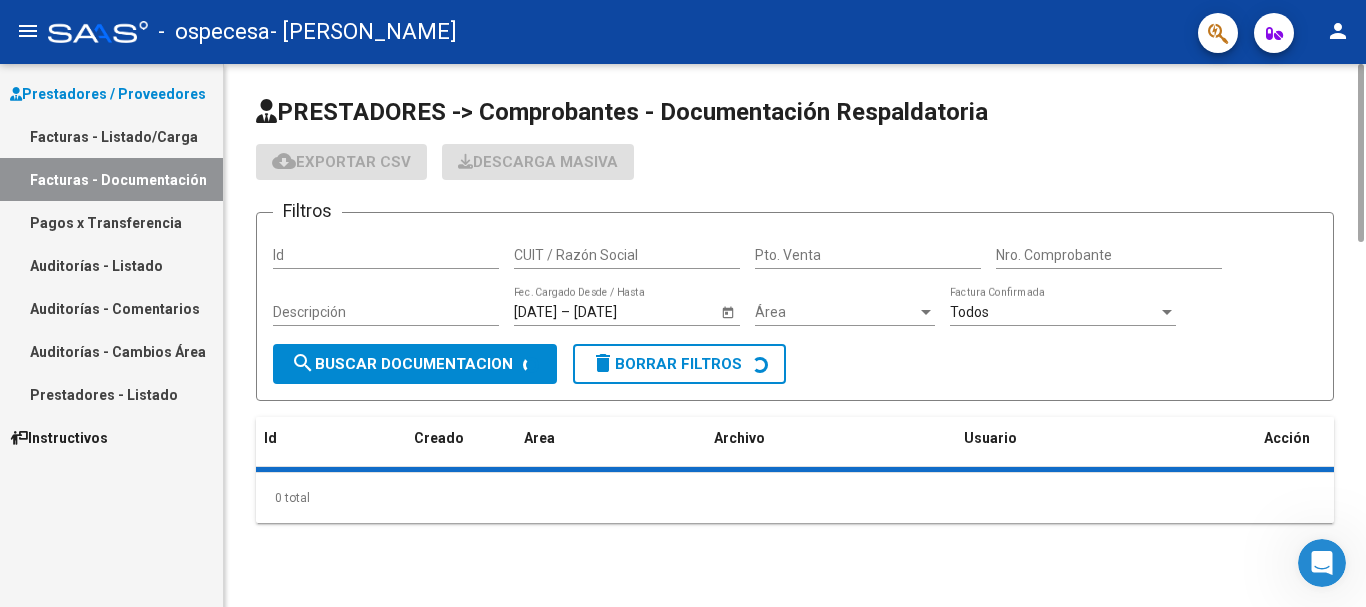 scroll, scrollTop: 0, scrollLeft: 0, axis: both 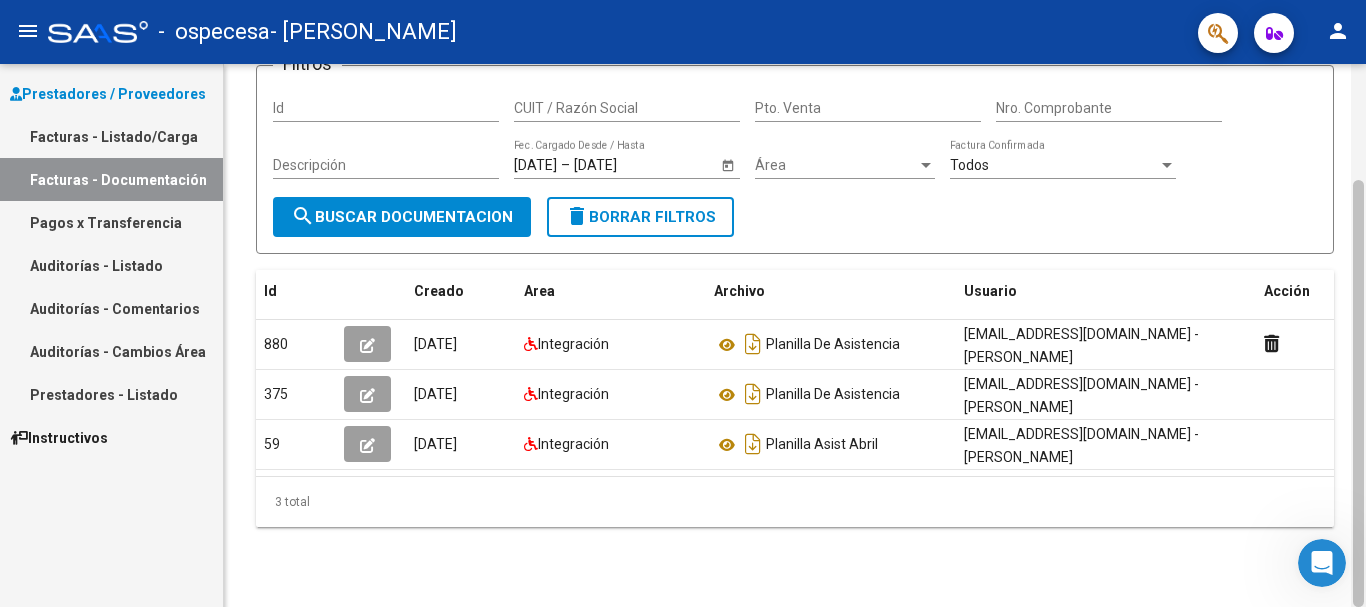 drag, startPoint x: 1365, startPoint y: 227, endPoint x: 1364, endPoint y: 262, distance: 35.014282 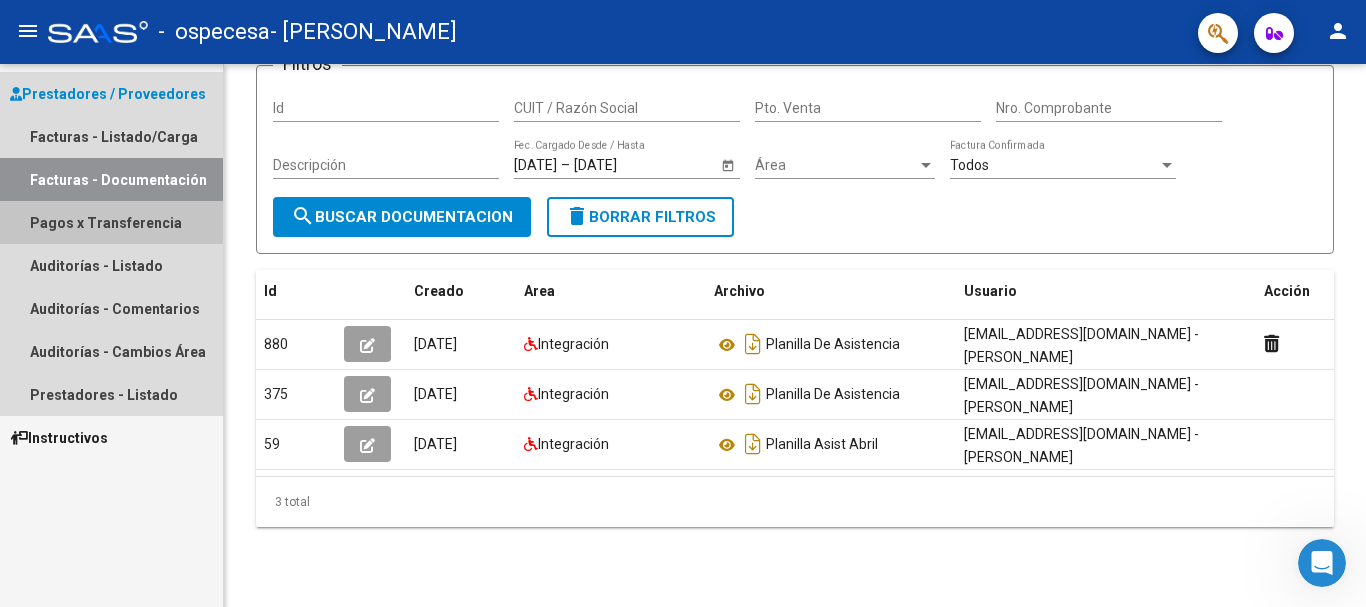 click on "Pagos x Transferencia" at bounding box center [111, 222] 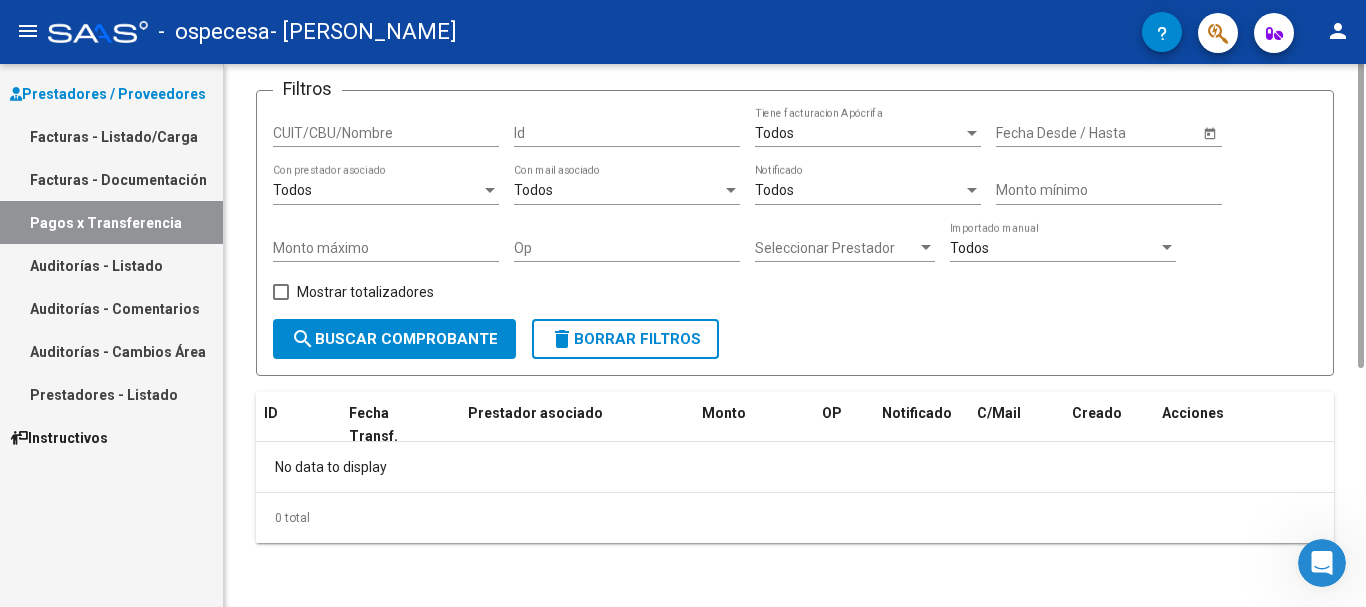scroll, scrollTop: 0, scrollLeft: 0, axis: both 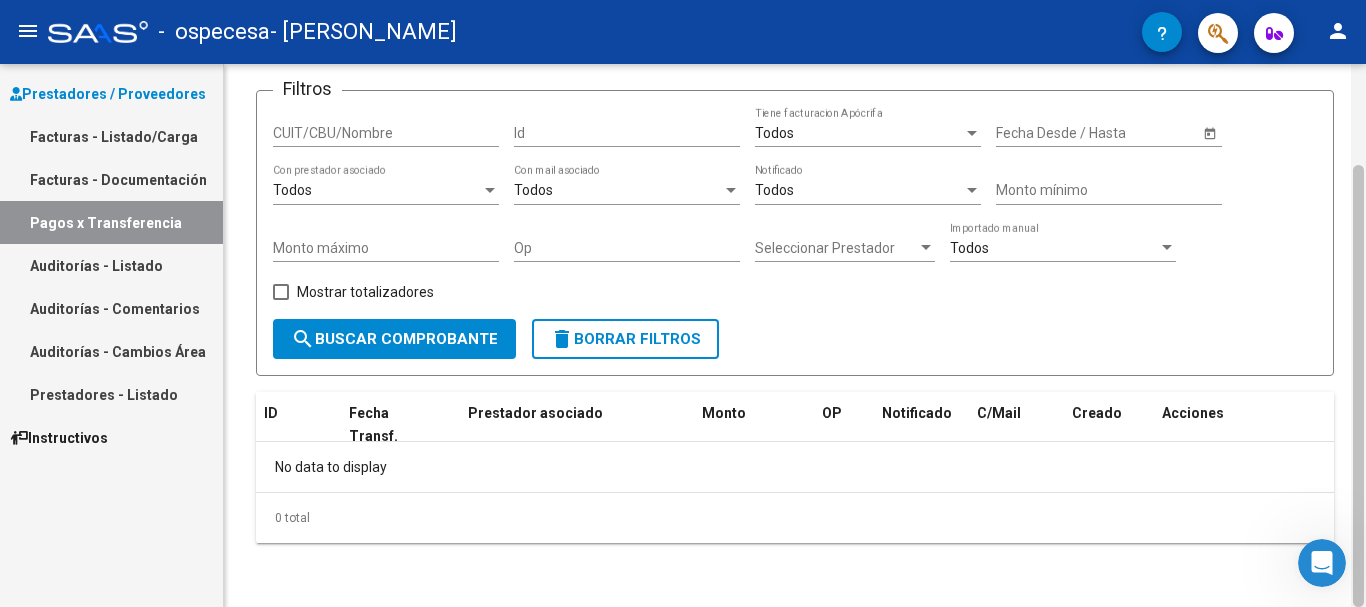 drag, startPoint x: 1361, startPoint y: 267, endPoint x: 1361, endPoint y: 503, distance: 236 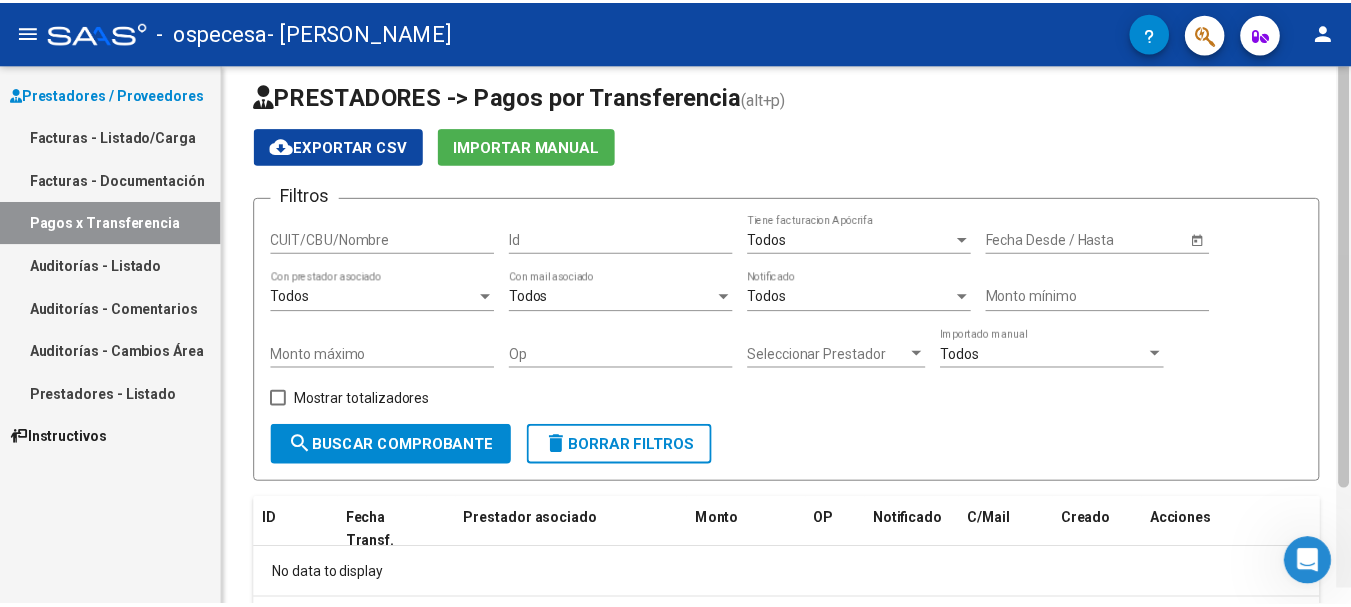 scroll, scrollTop: 0, scrollLeft: 0, axis: both 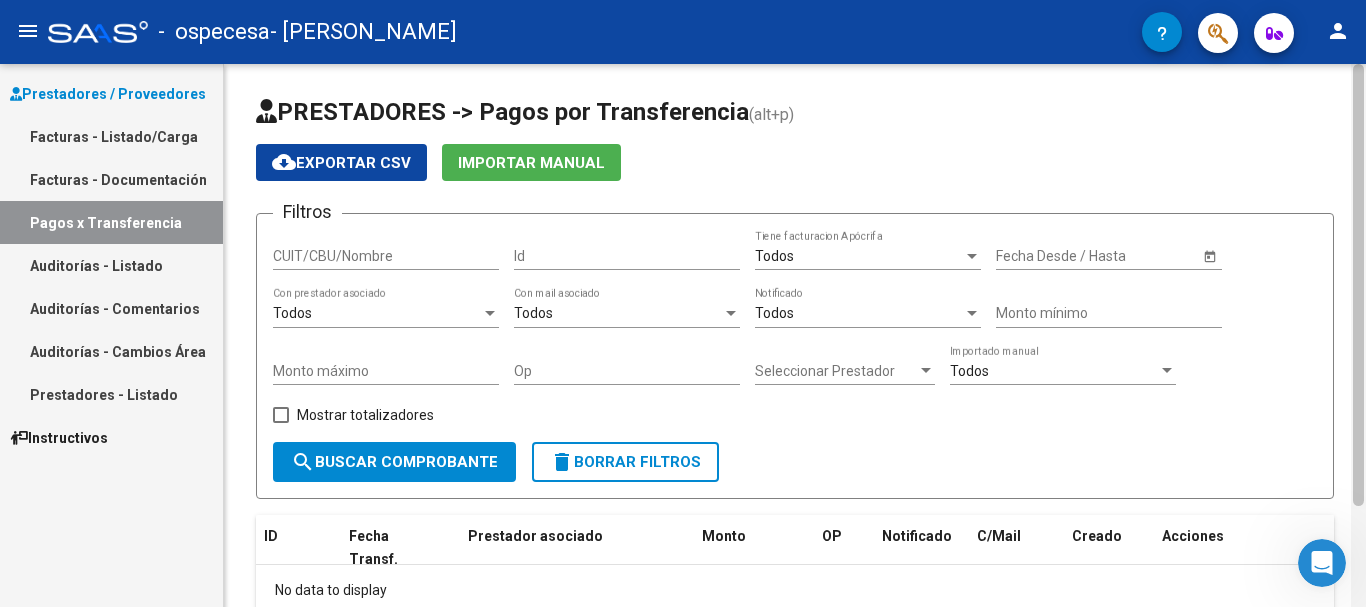 drag, startPoint x: 1361, startPoint y: 503, endPoint x: 1365, endPoint y: 288, distance: 215.0372 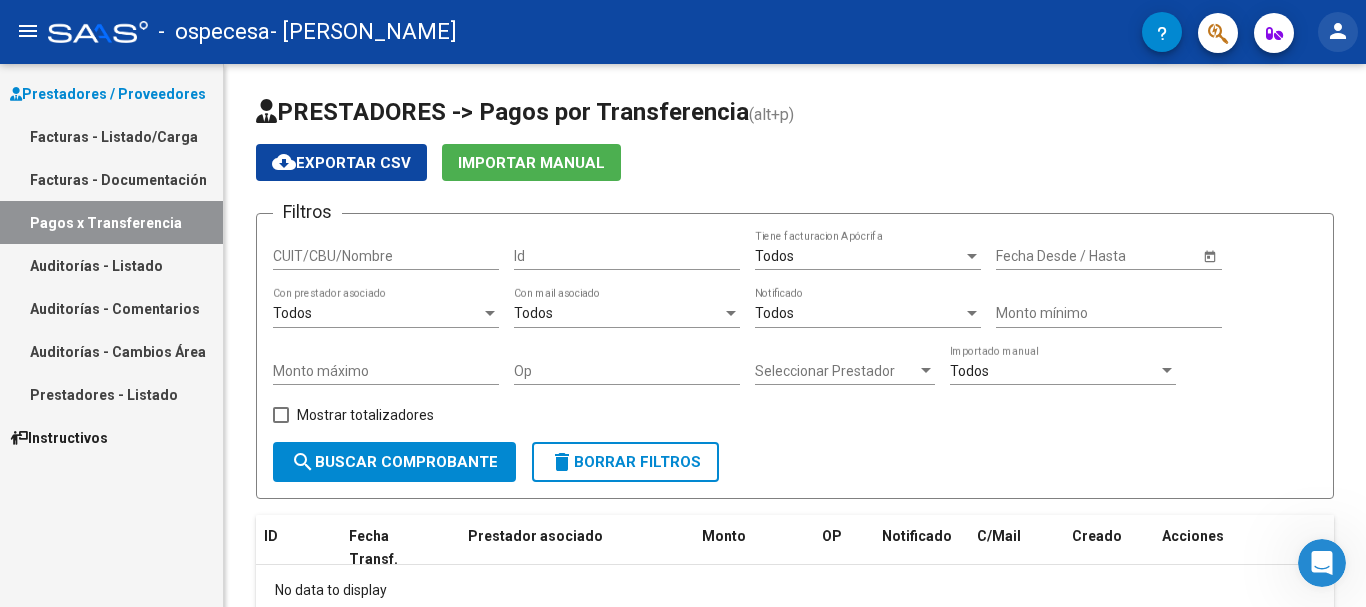click on "person" 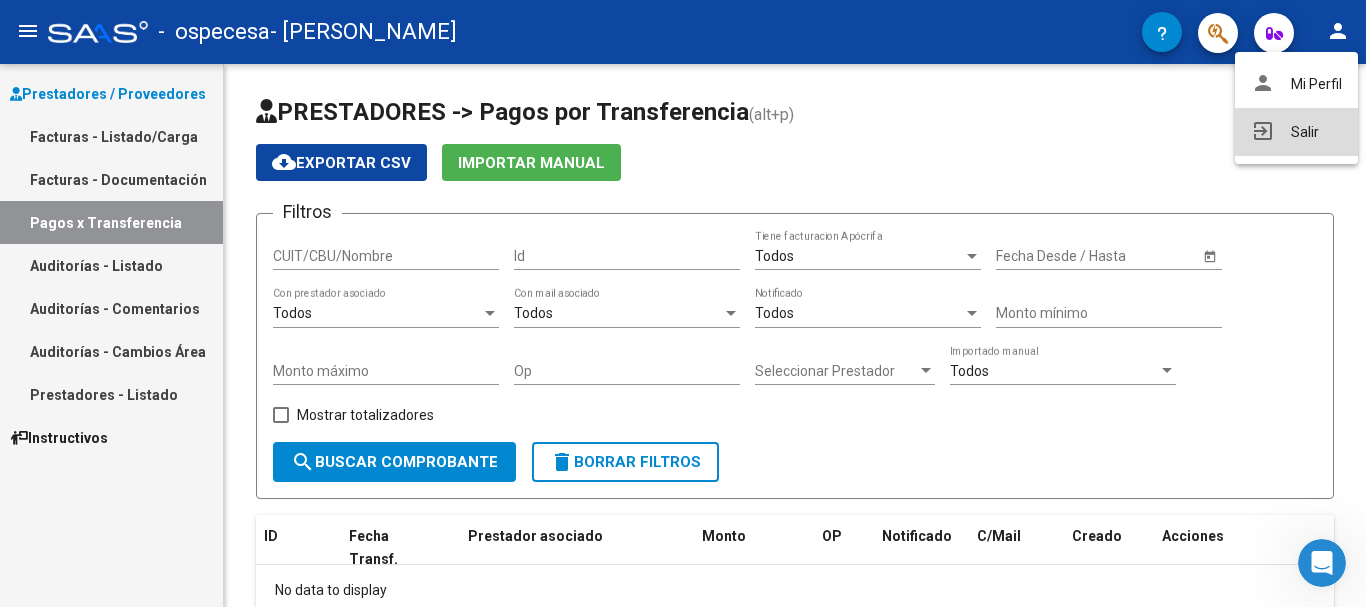 click on "exit_to_app  Salir" at bounding box center (1296, 132) 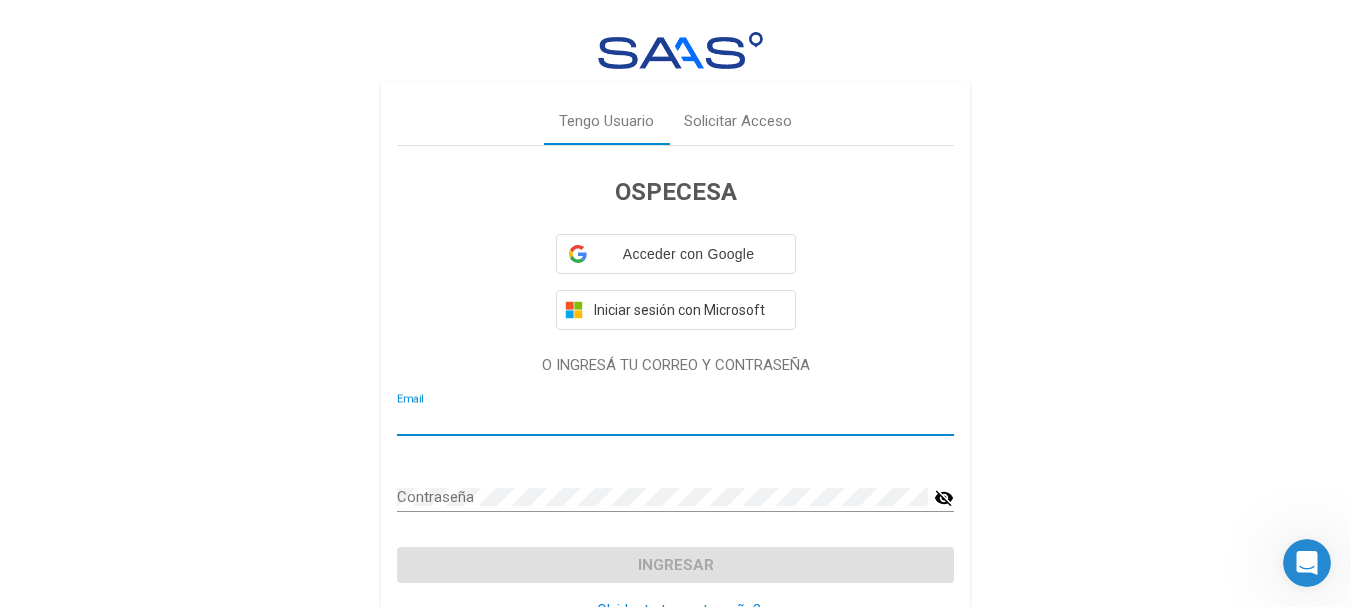 type on "[EMAIL_ADDRESS][DOMAIN_NAME]" 